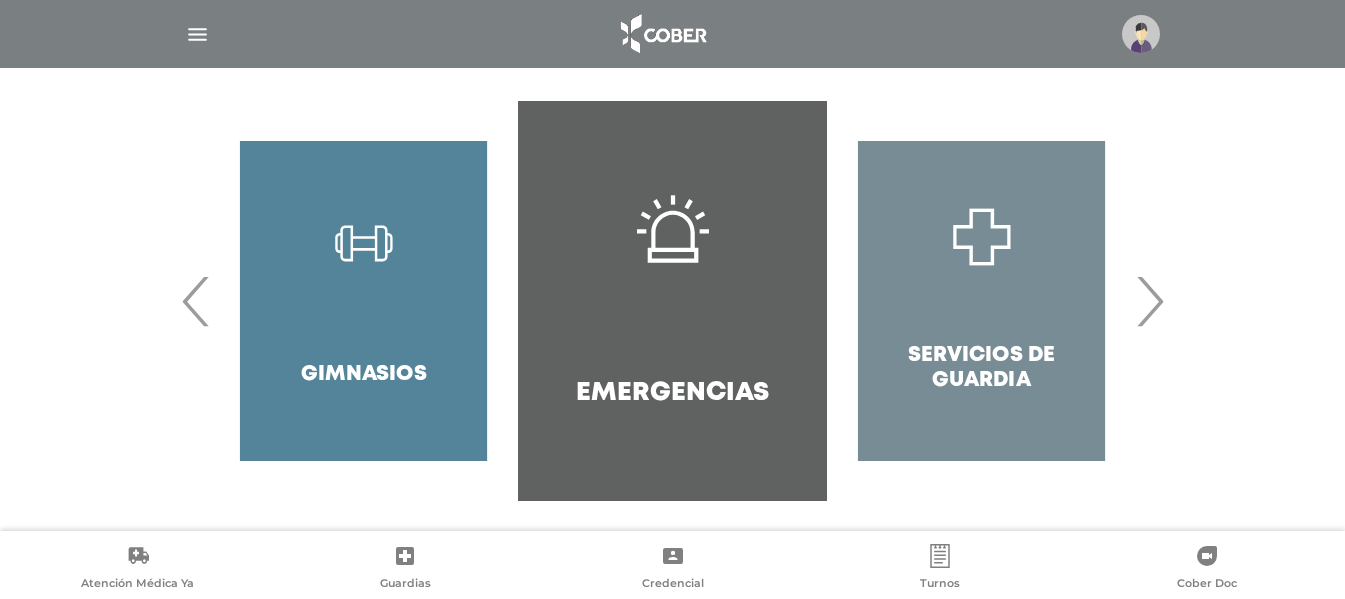 scroll, scrollTop: 428, scrollLeft: 0, axis: vertical 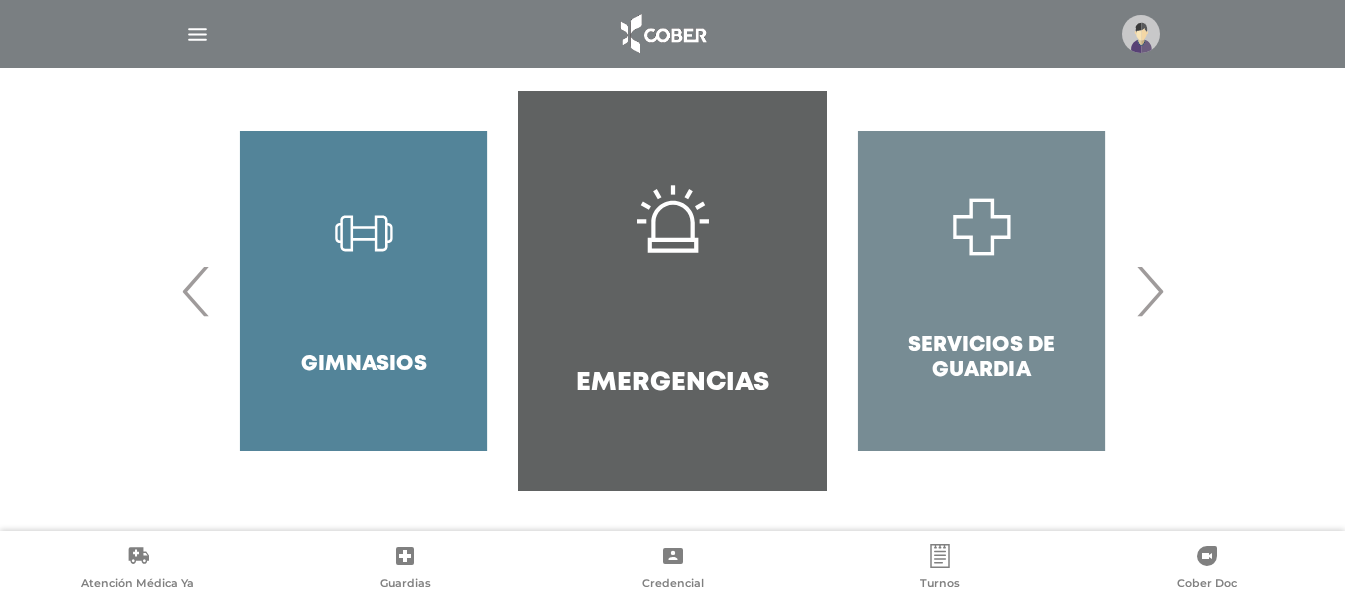 click at bounding box center [197, 34] 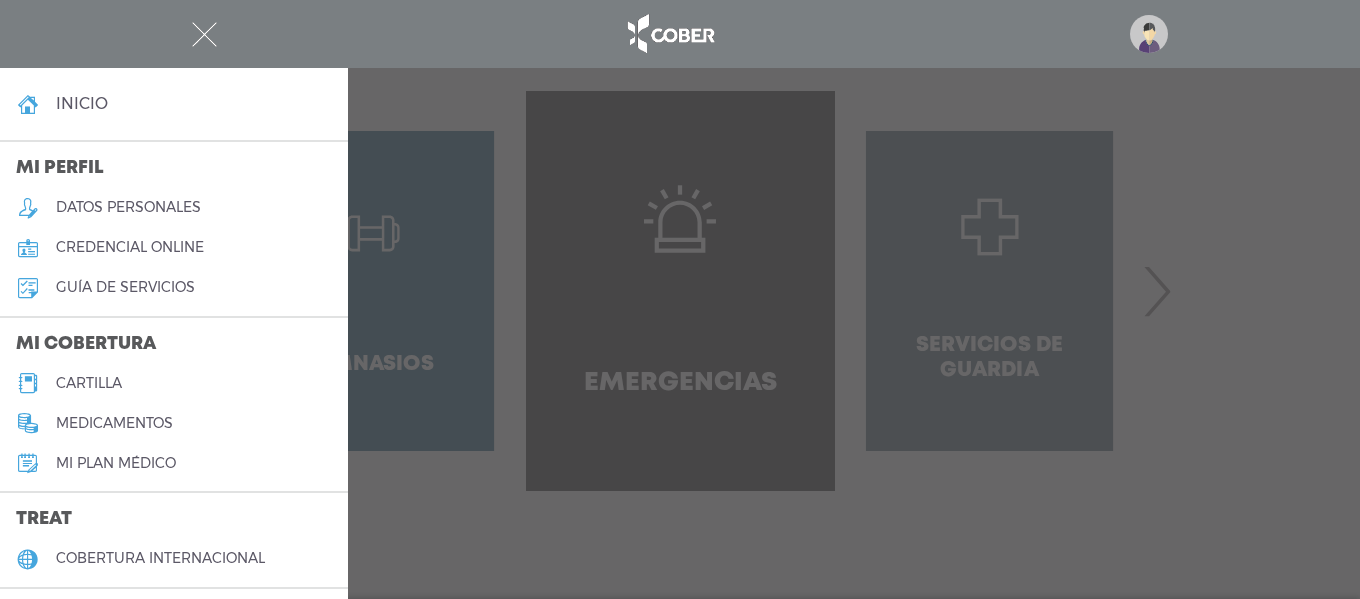 click on "inicio" at bounding box center [174, 104] 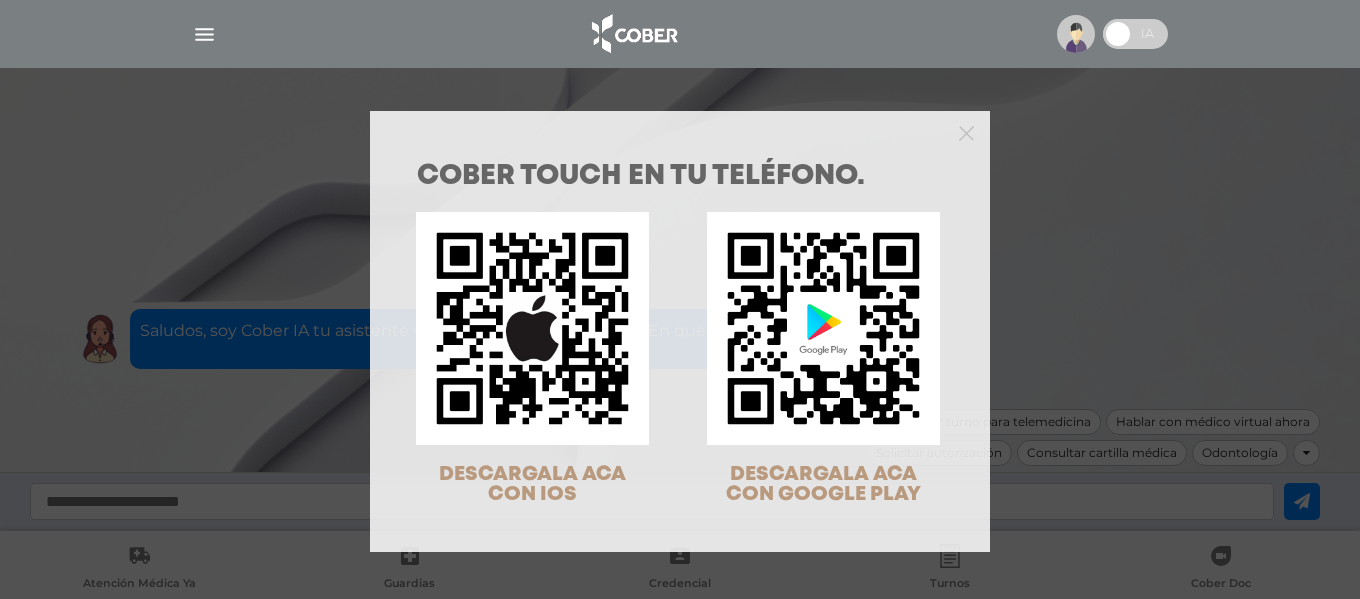 scroll, scrollTop: 0, scrollLeft: 0, axis: both 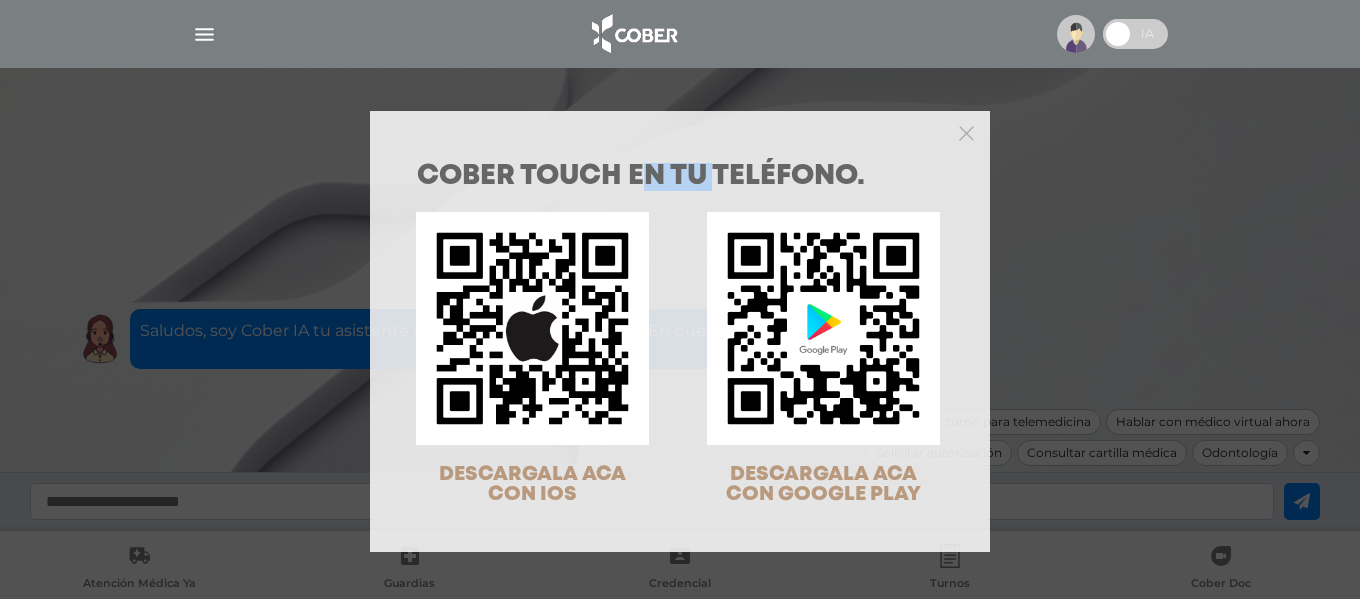 click at bounding box center (680, 131) 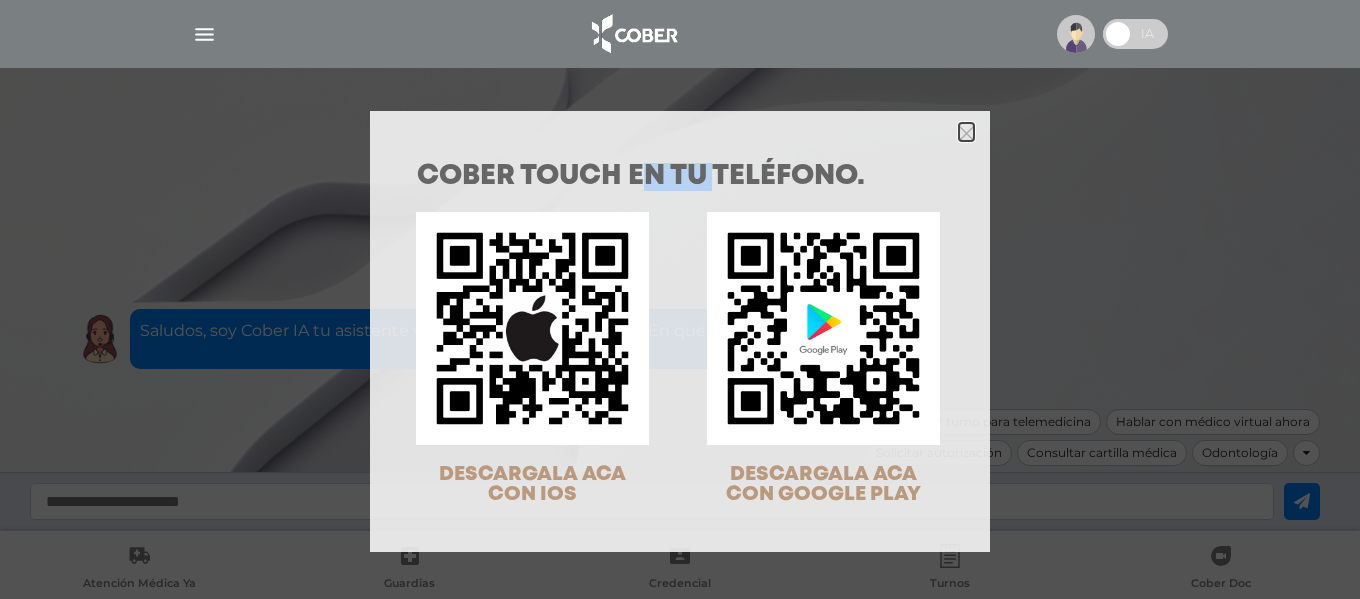 click 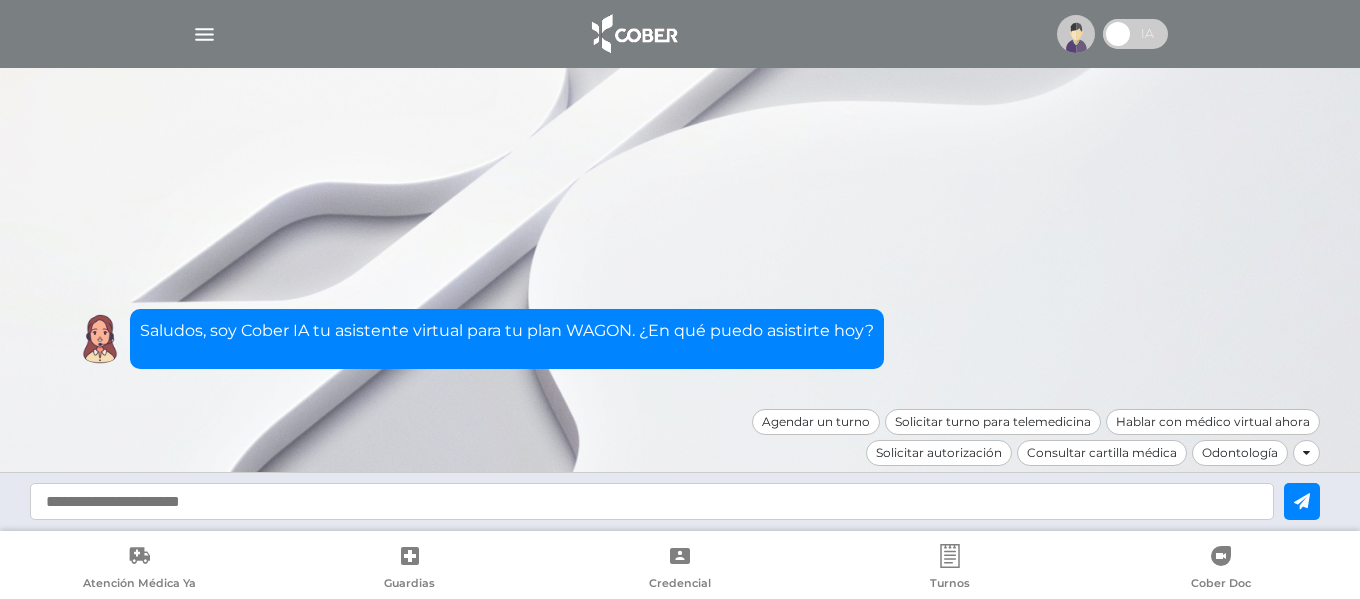 click at bounding box center [204, 34] 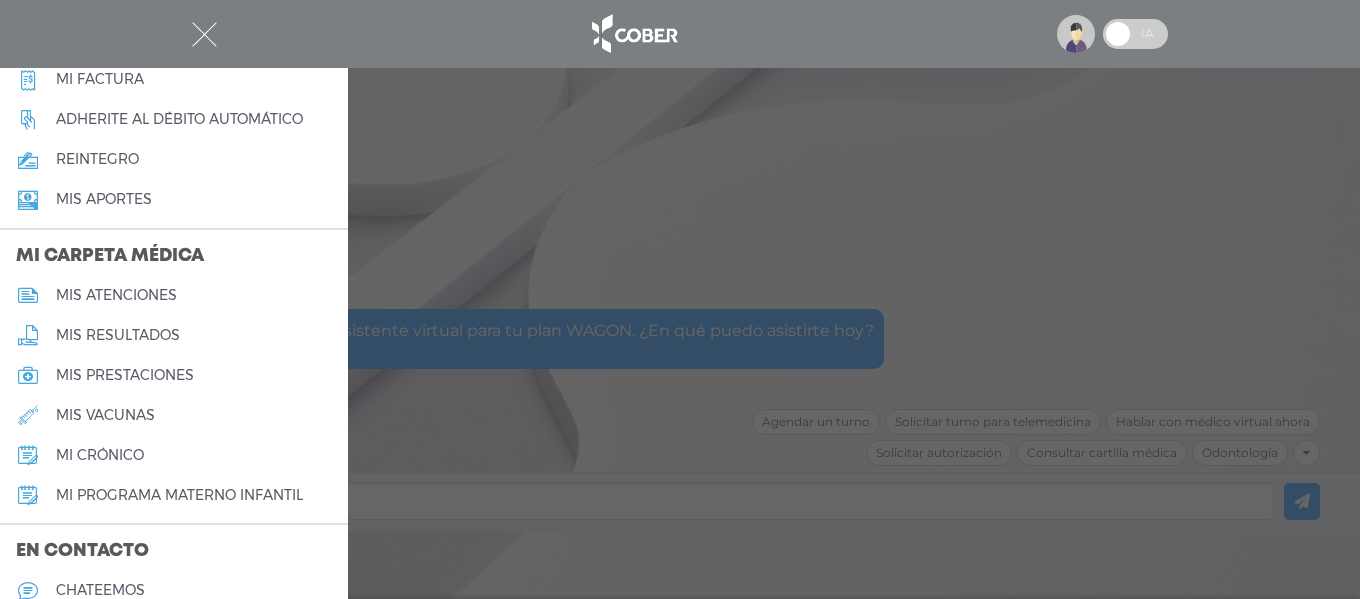scroll, scrollTop: 800, scrollLeft: 0, axis: vertical 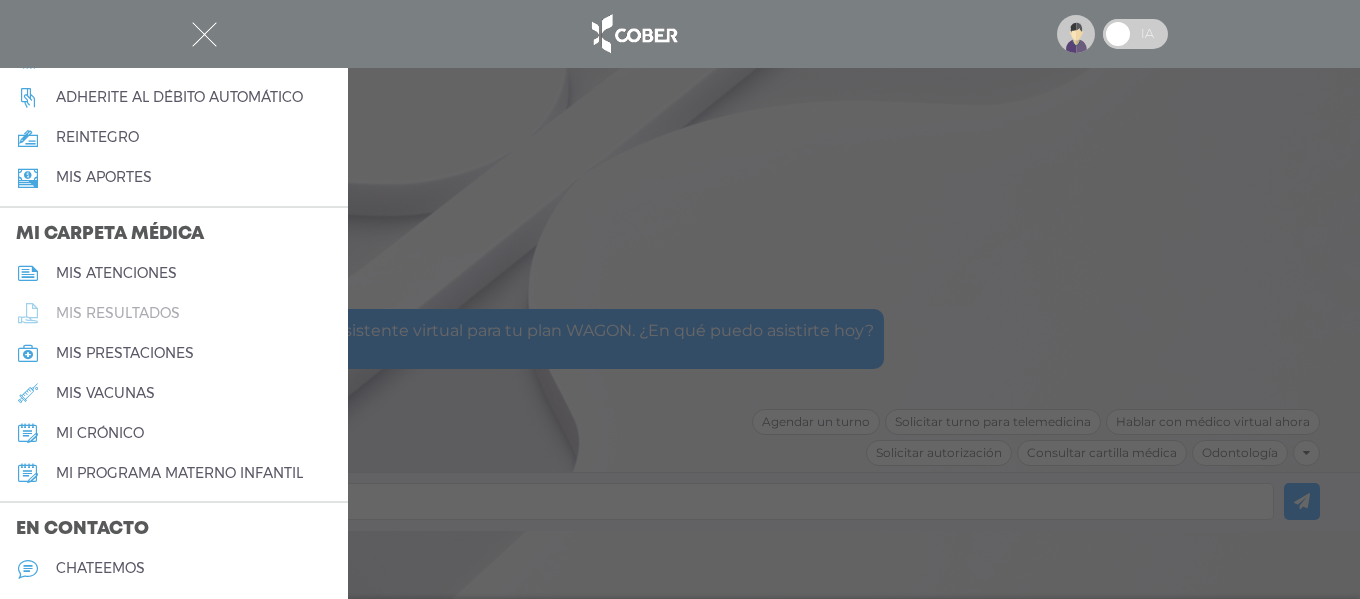 click on "mis resultados" at bounding box center (118, 313) 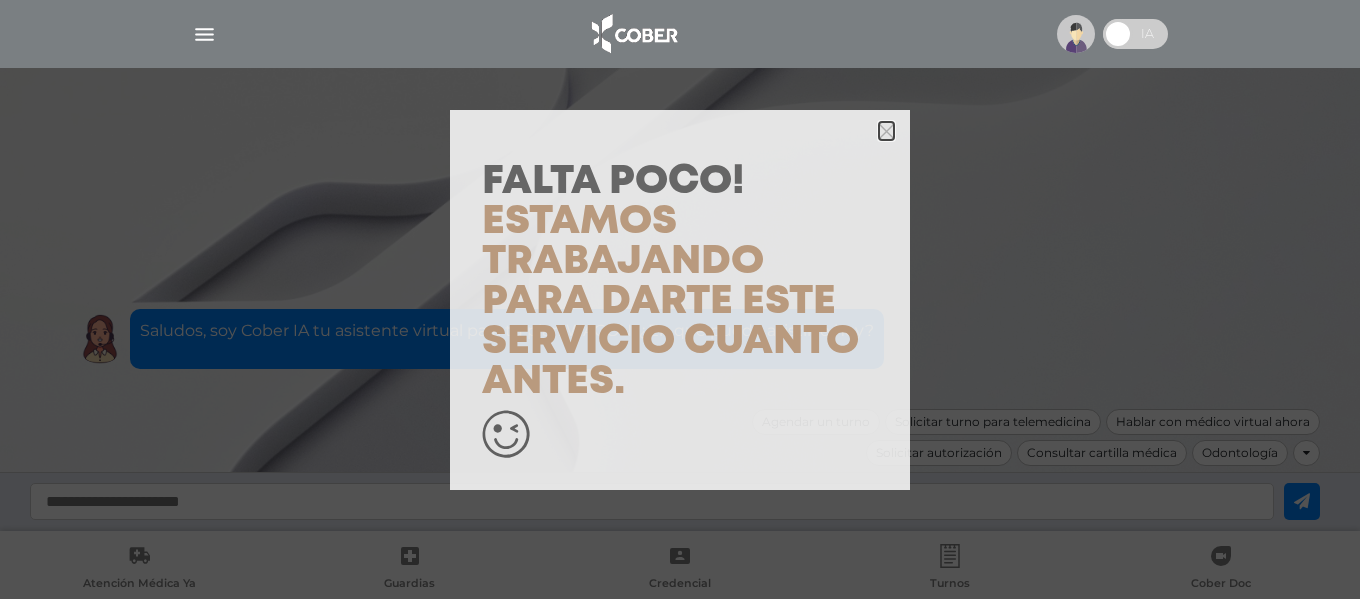 click 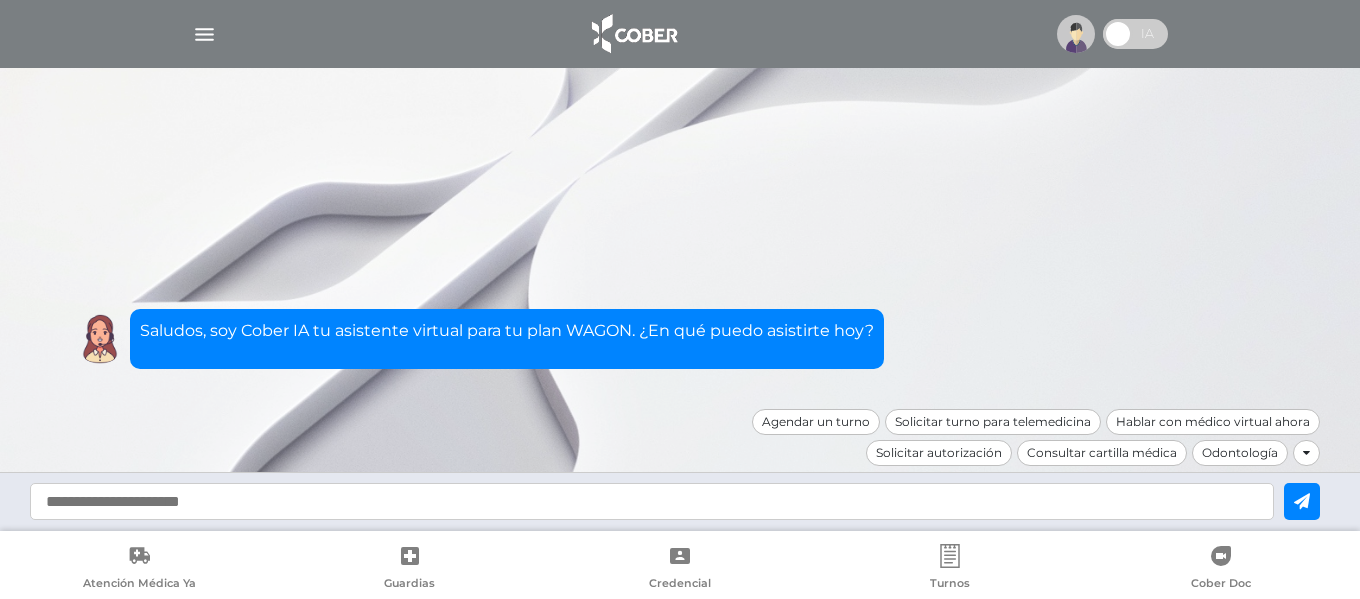 click at bounding box center (680, 34) 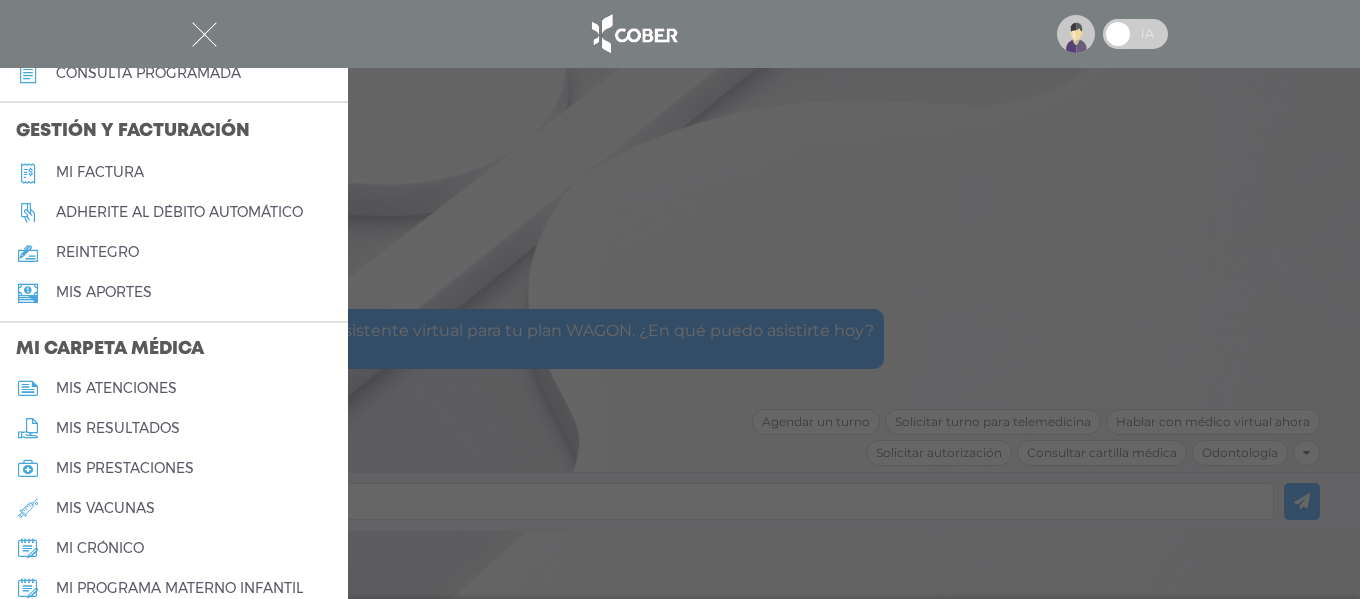 scroll, scrollTop: 900, scrollLeft: 0, axis: vertical 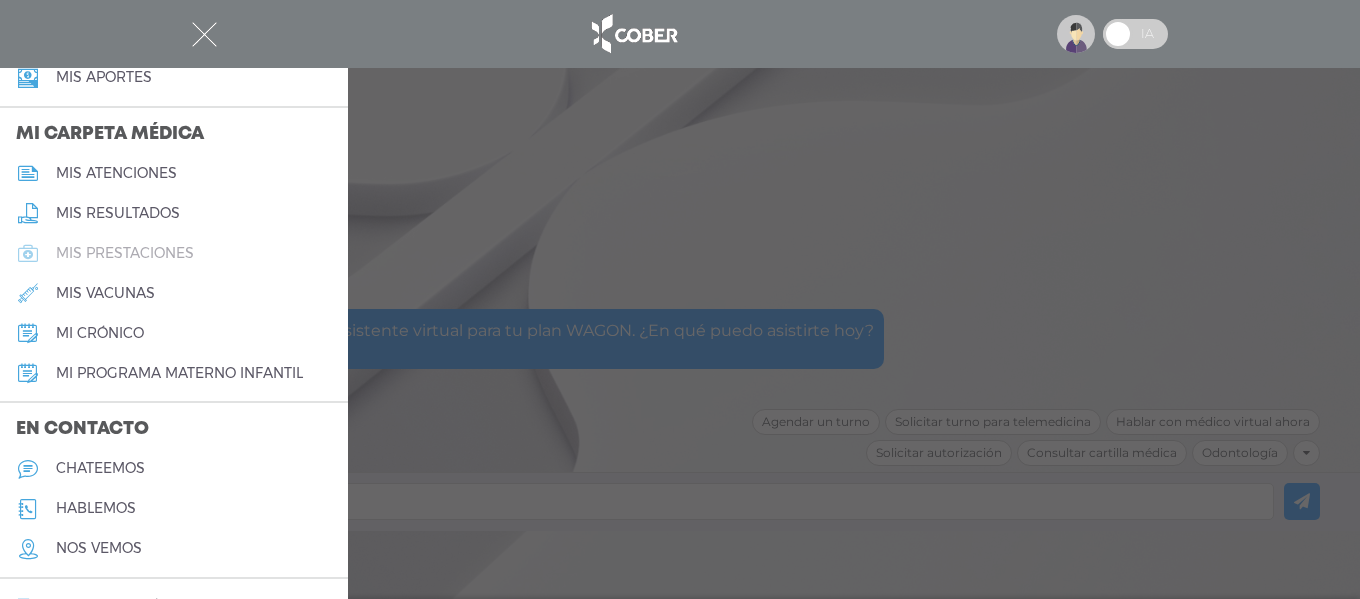 click on "mis prestaciones" at bounding box center (174, 253) 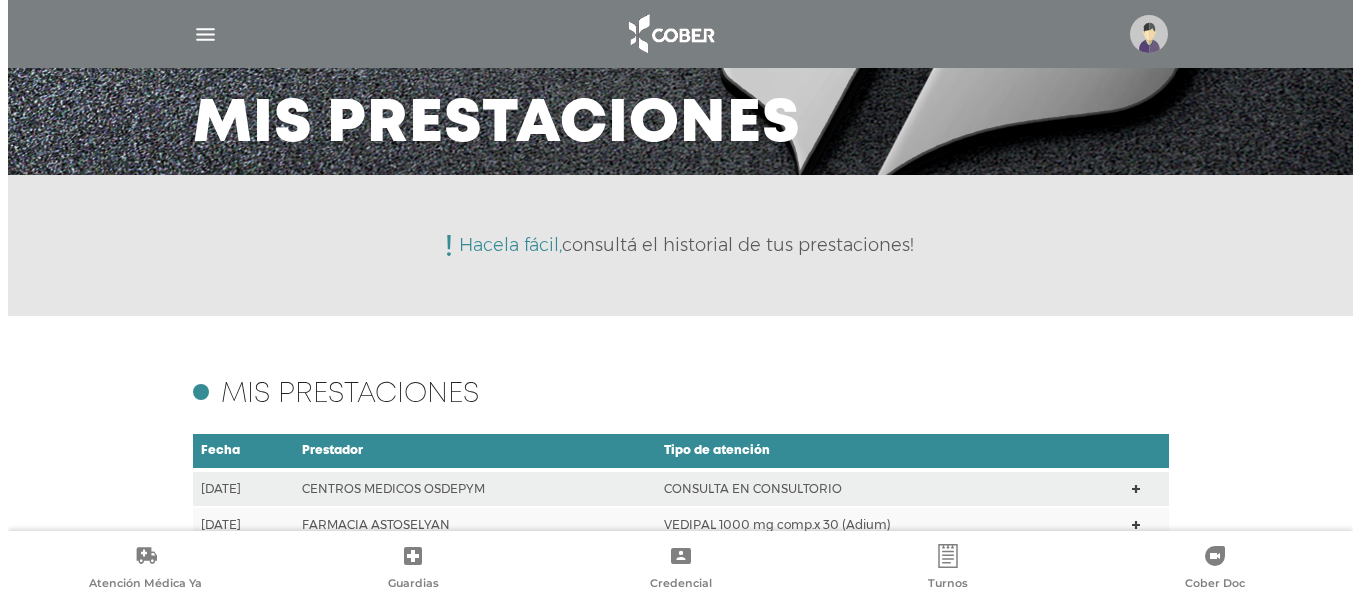 scroll, scrollTop: 400, scrollLeft: 0, axis: vertical 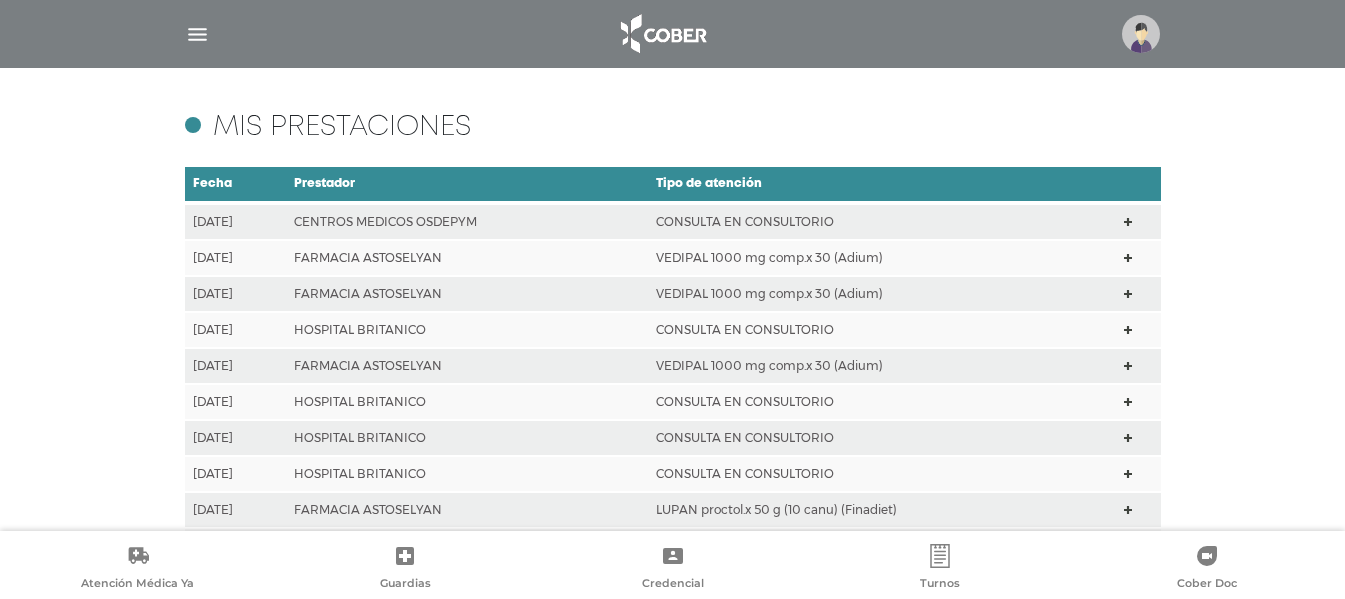 click at bounding box center [197, 34] 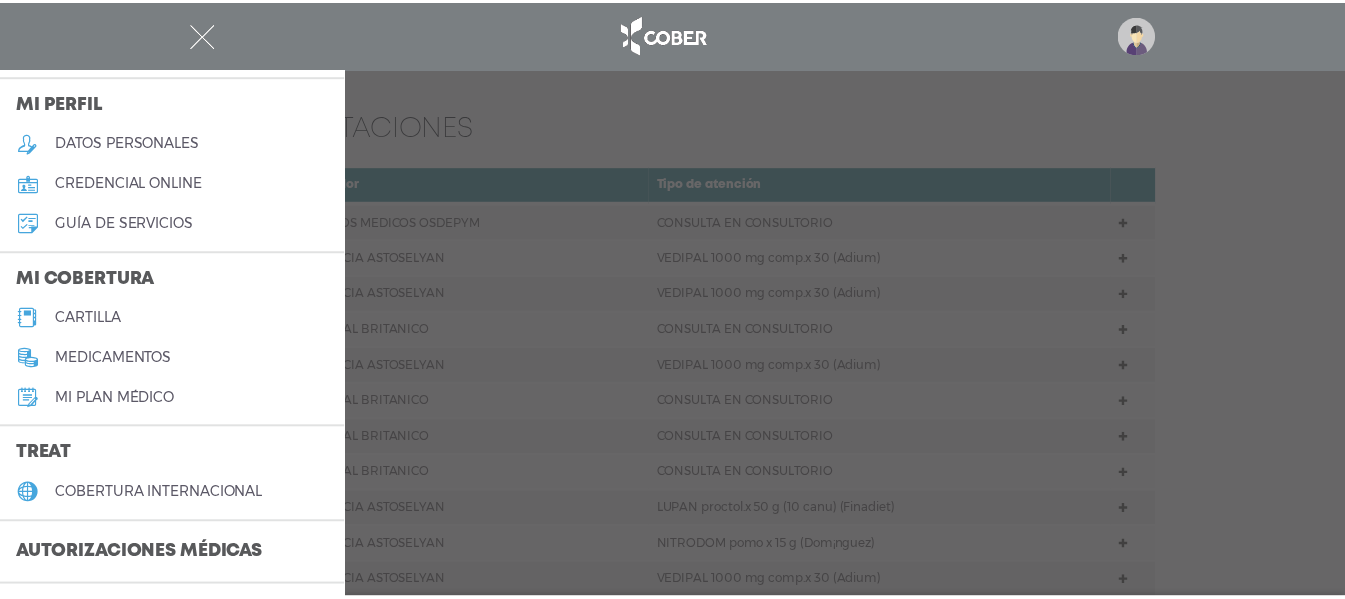 scroll, scrollTop: 100, scrollLeft: 0, axis: vertical 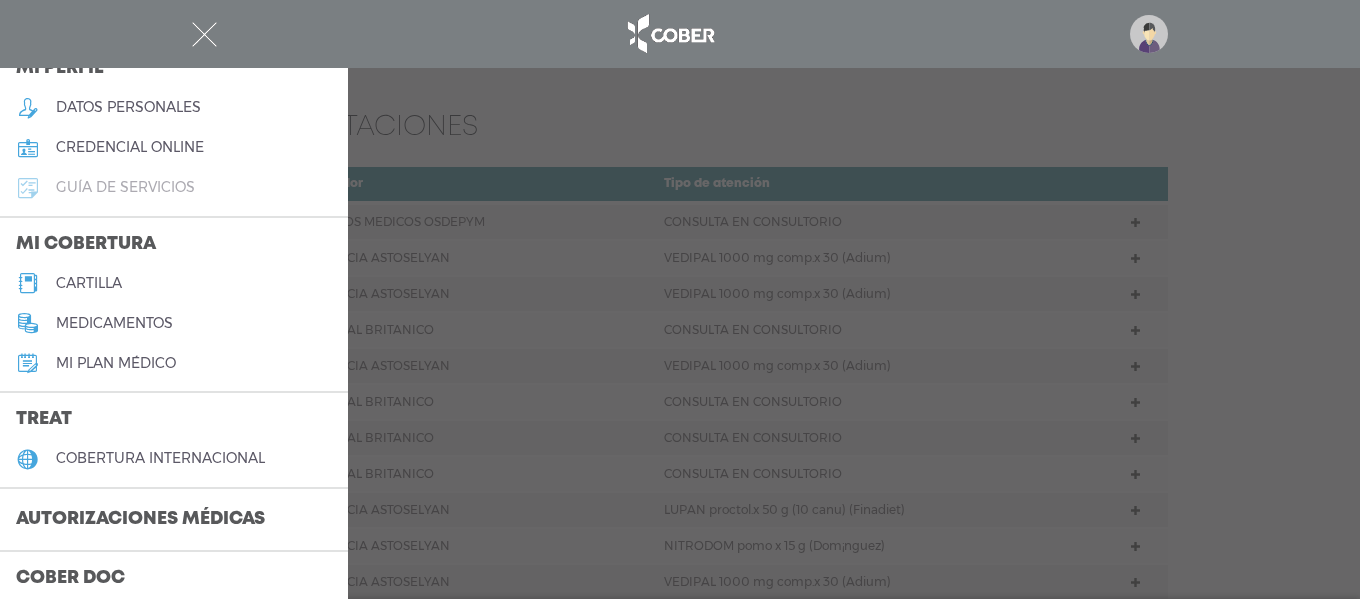 click on "guía de servicios" at bounding box center [174, 188] 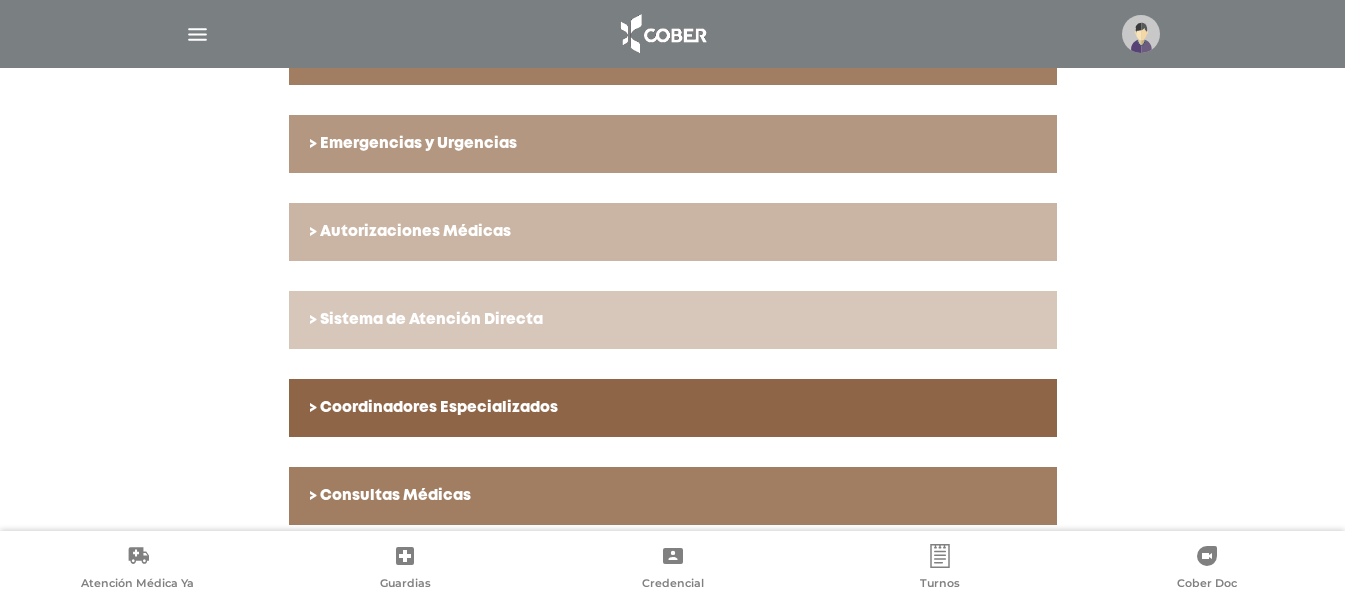scroll, scrollTop: 600, scrollLeft: 0, axis: vertical 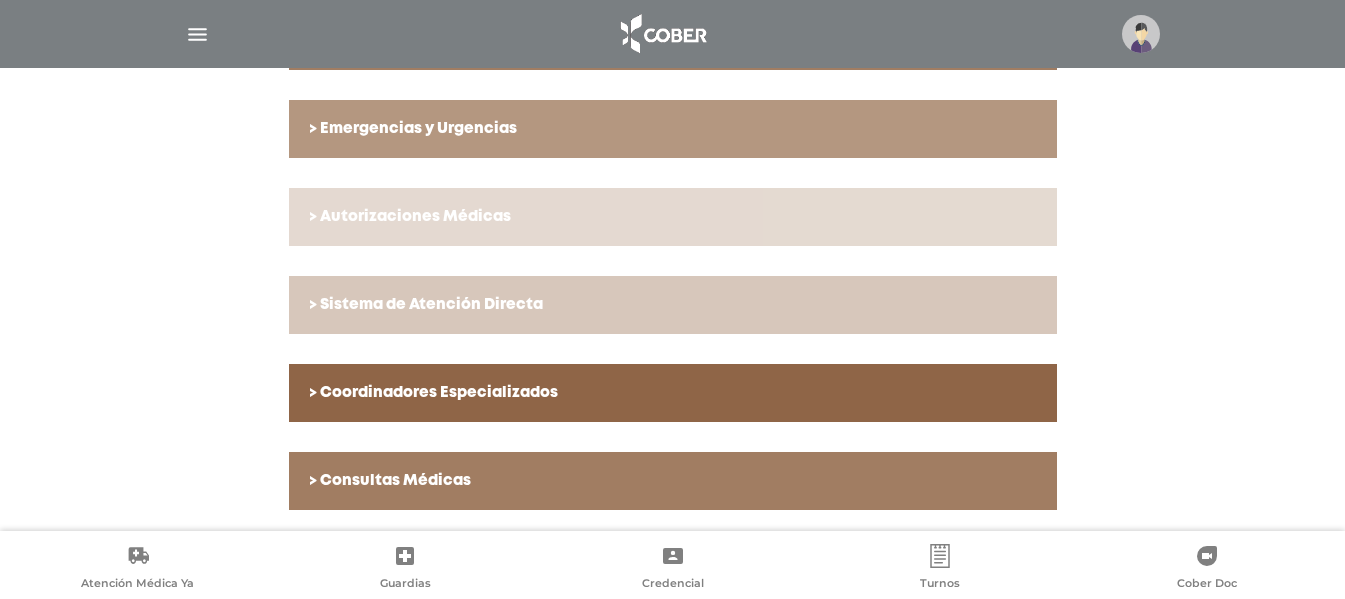 click on "> Autorizaciones Médicas" at bounding box center (673, 217) 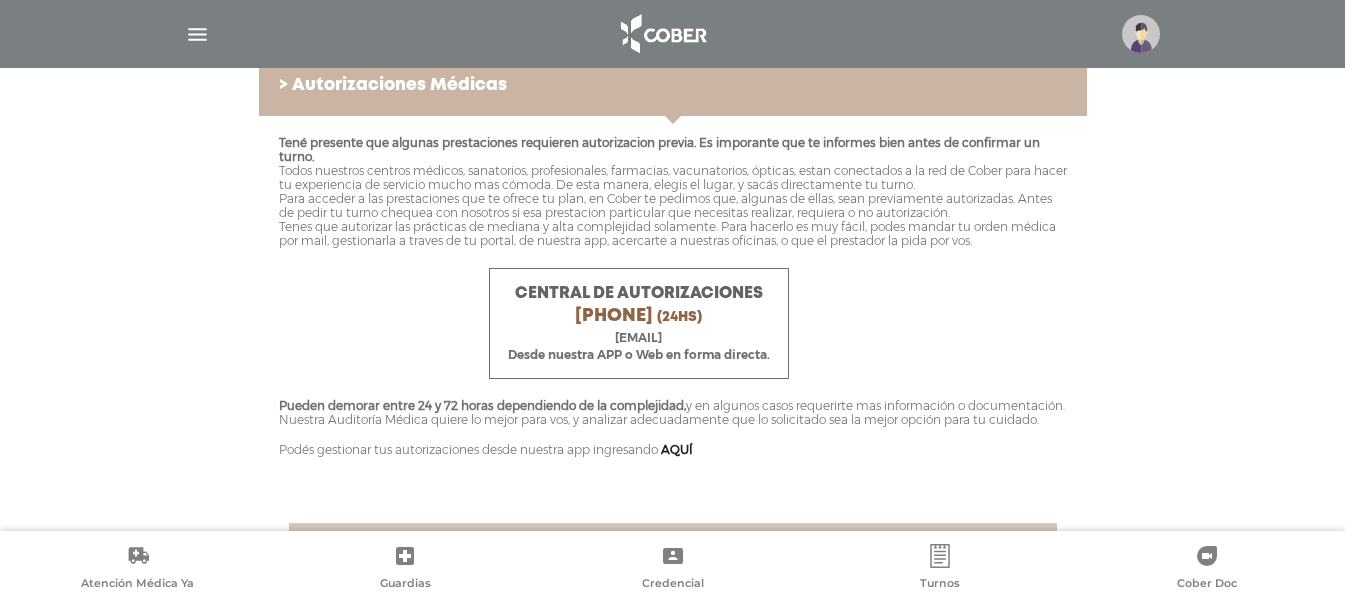 scroll, scrollTop: 900, scrollLeft: 0, axis: vertical 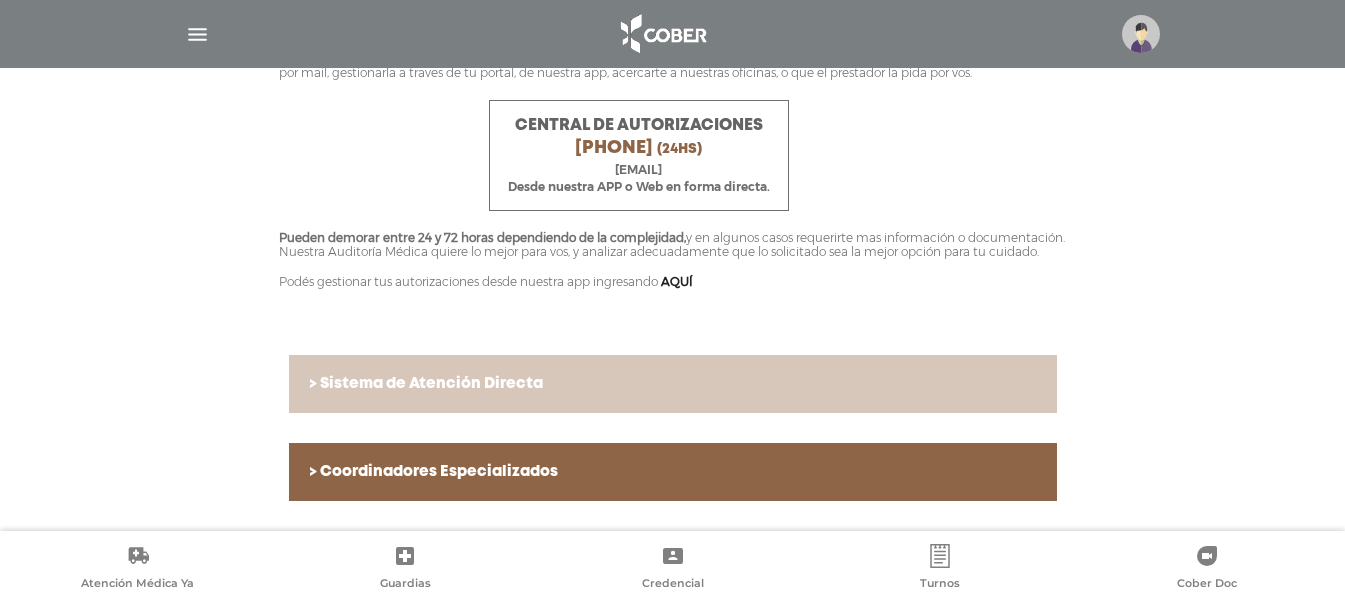 click at bounding box center [673, 34] 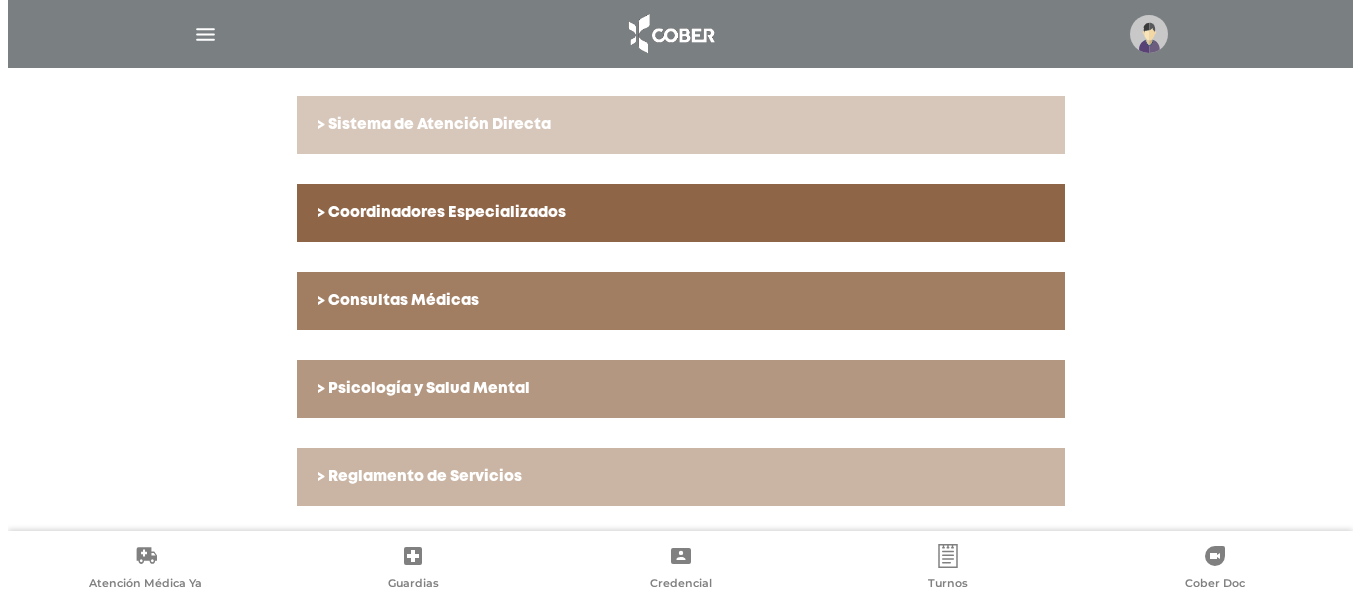 scroll, scrollTop: 1173, scrollLeft: 0, axis: vertical 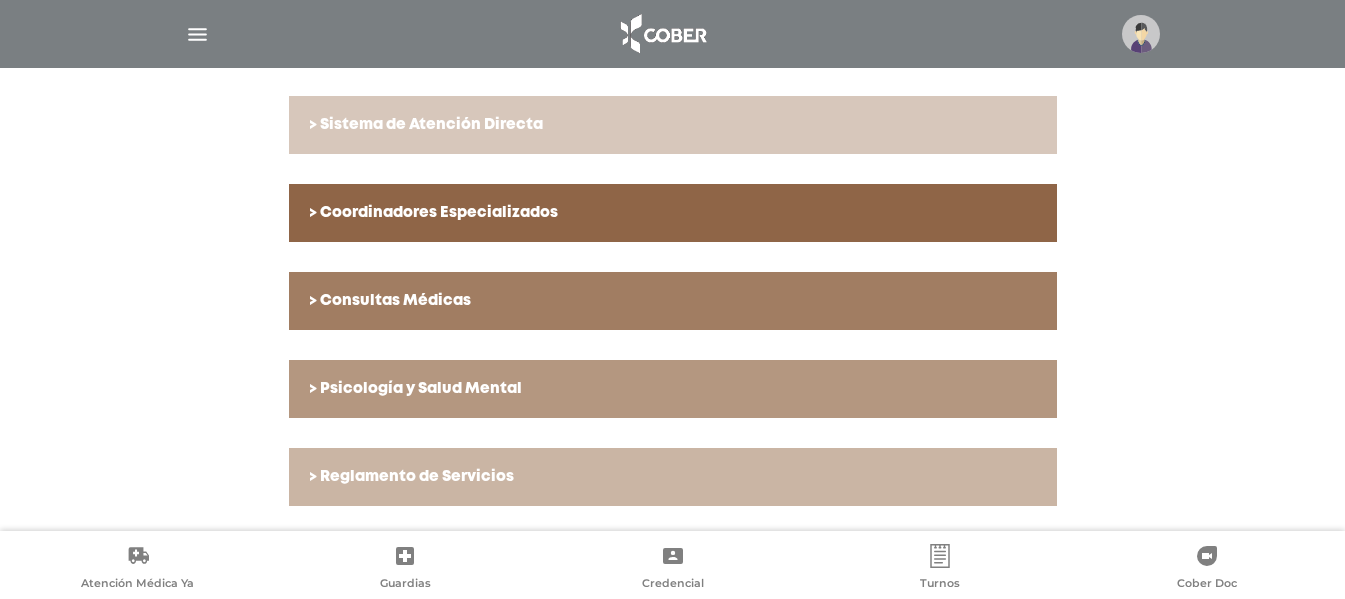 click at bounding box center (673, 34) 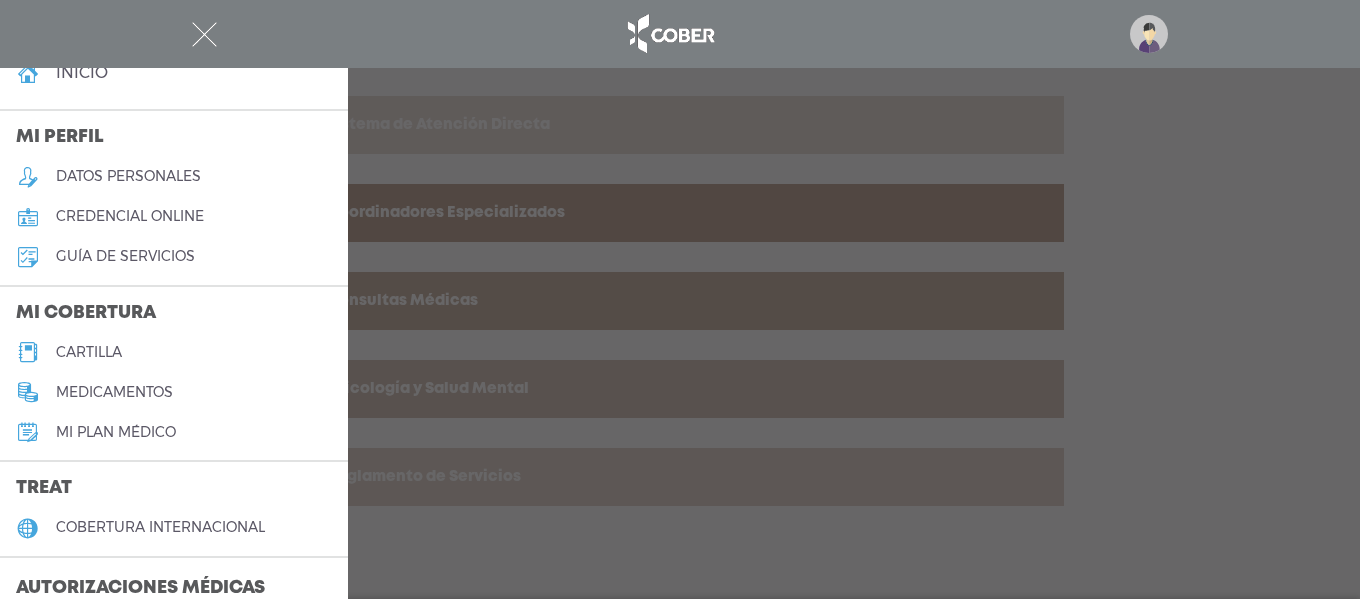 scroll, scrollTop: 0, scrollLeft: 0, axis: both 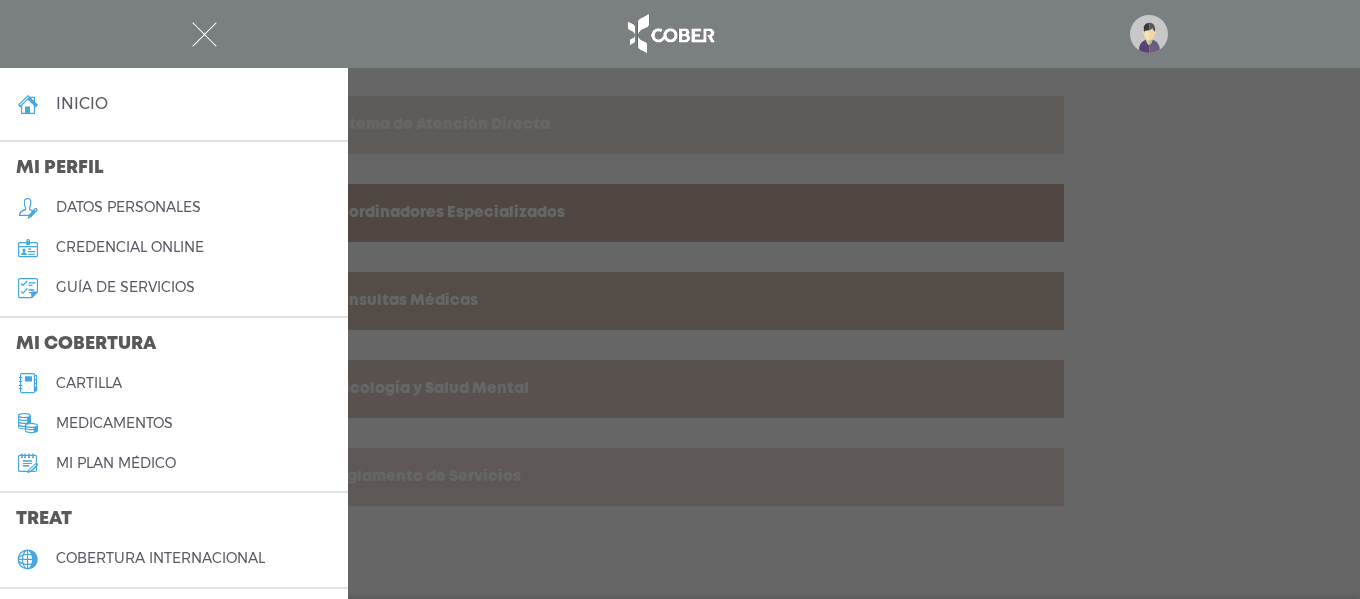 click at bounding box center (1149, 34) 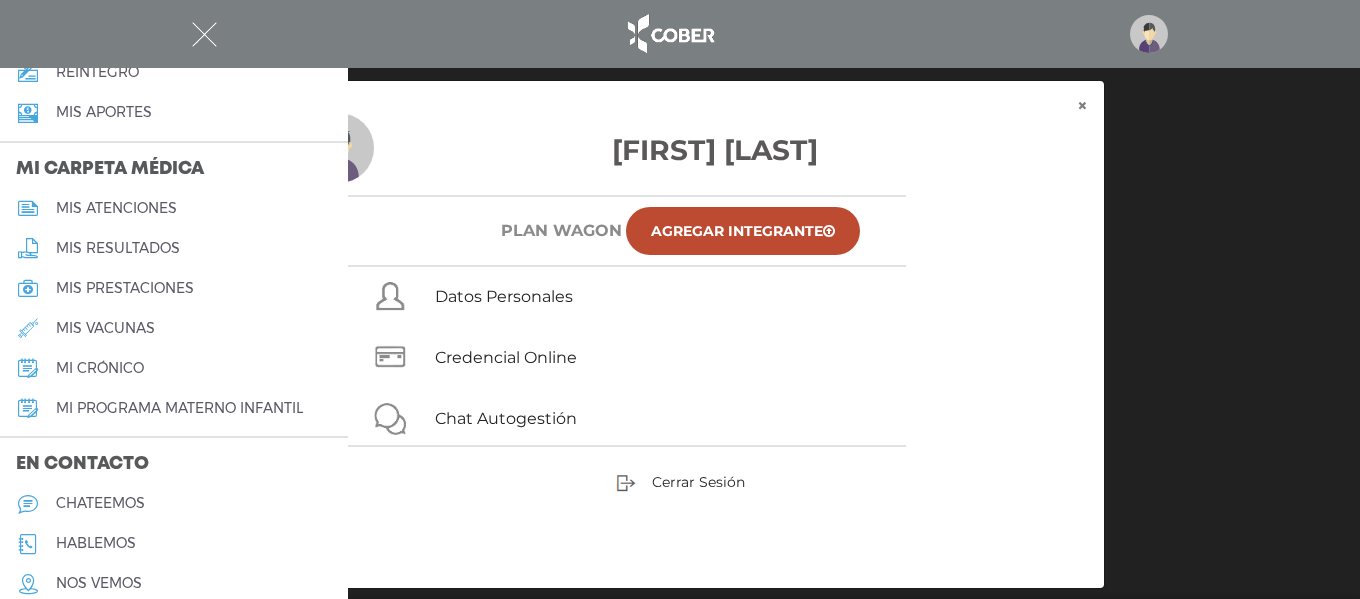 scroll, scrollTop: 900, scrollLeft: 0, axis: vertical 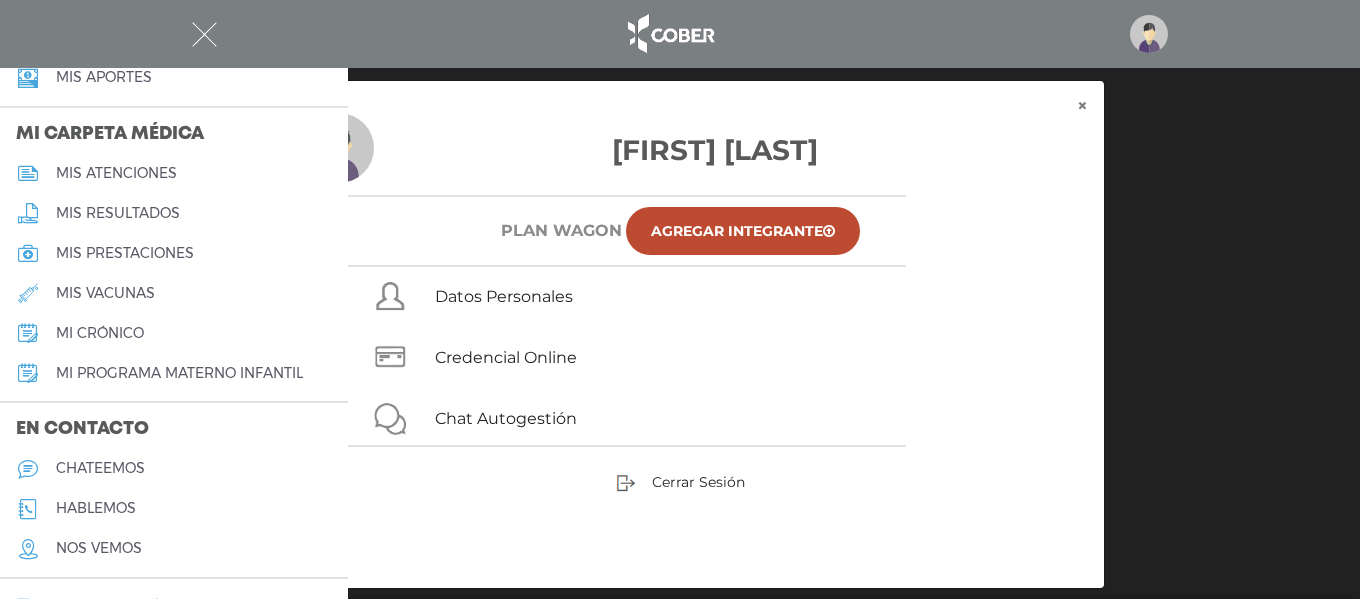 click at bounding box center [680, 367] 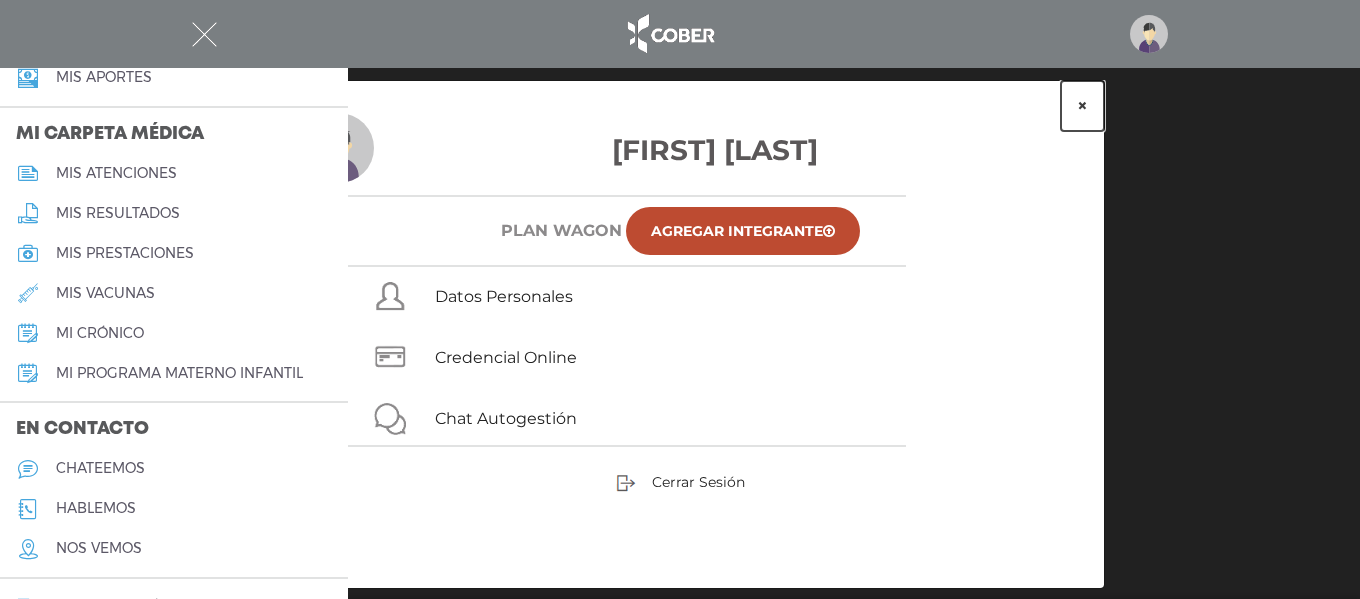 click on "×" at bounding box center [1082, 106] 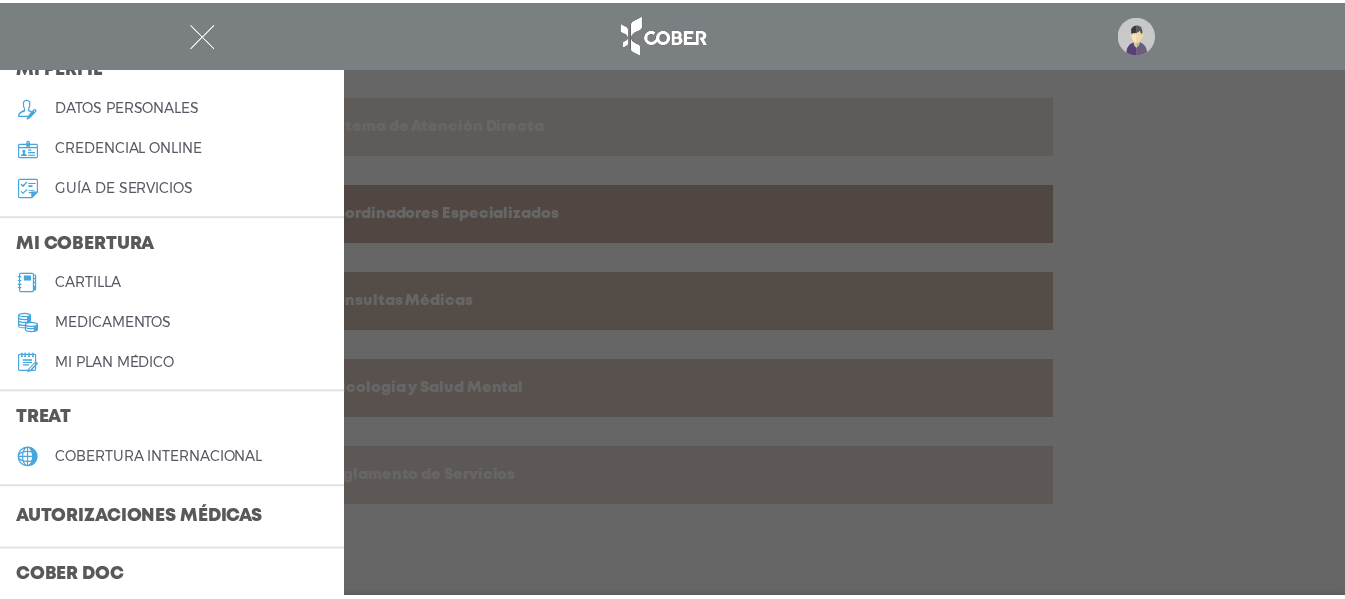 scroll, scrollTop: 0, scrollLeft: 0, axis: both 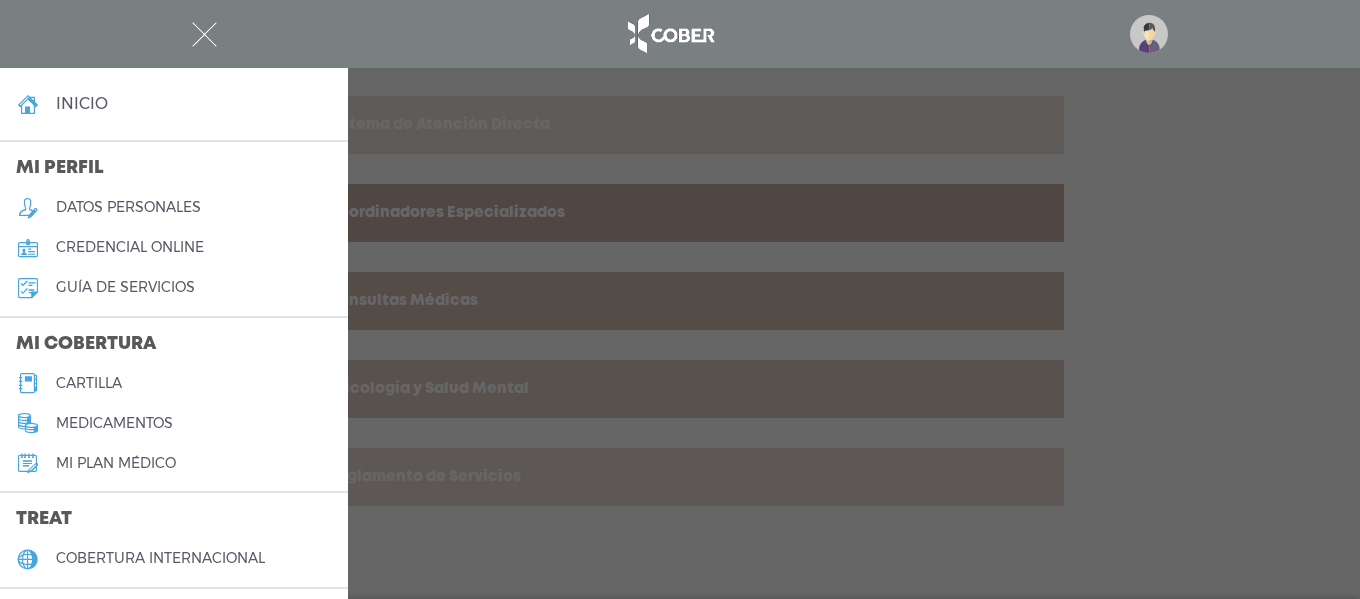 click on "datos personales" at bounding box center (128, 207) 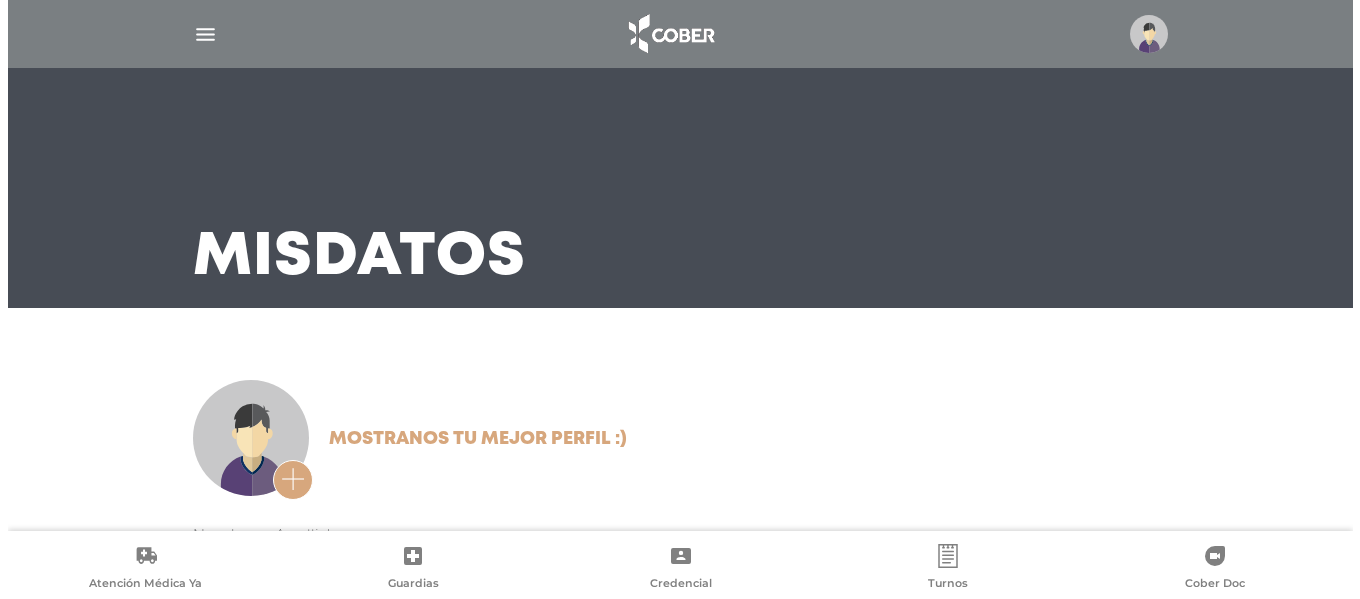 scroll, scrollTop: 0, scrollLeft: 0, axis: both 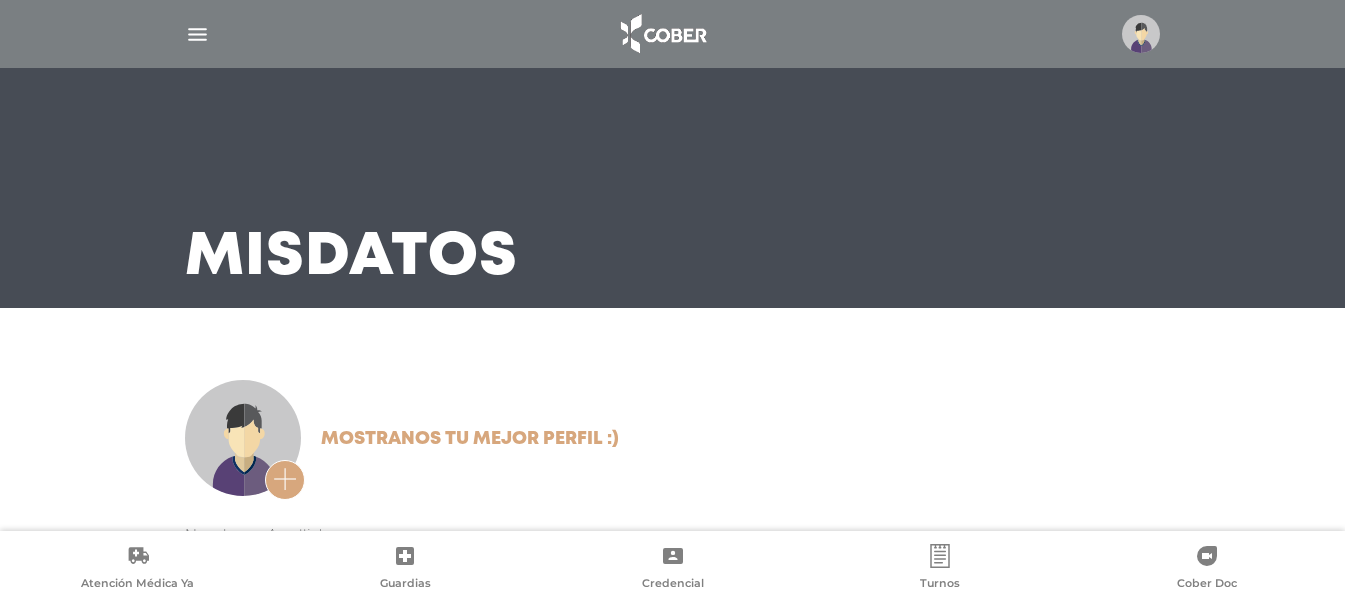 click at bounding box center [197, 34] 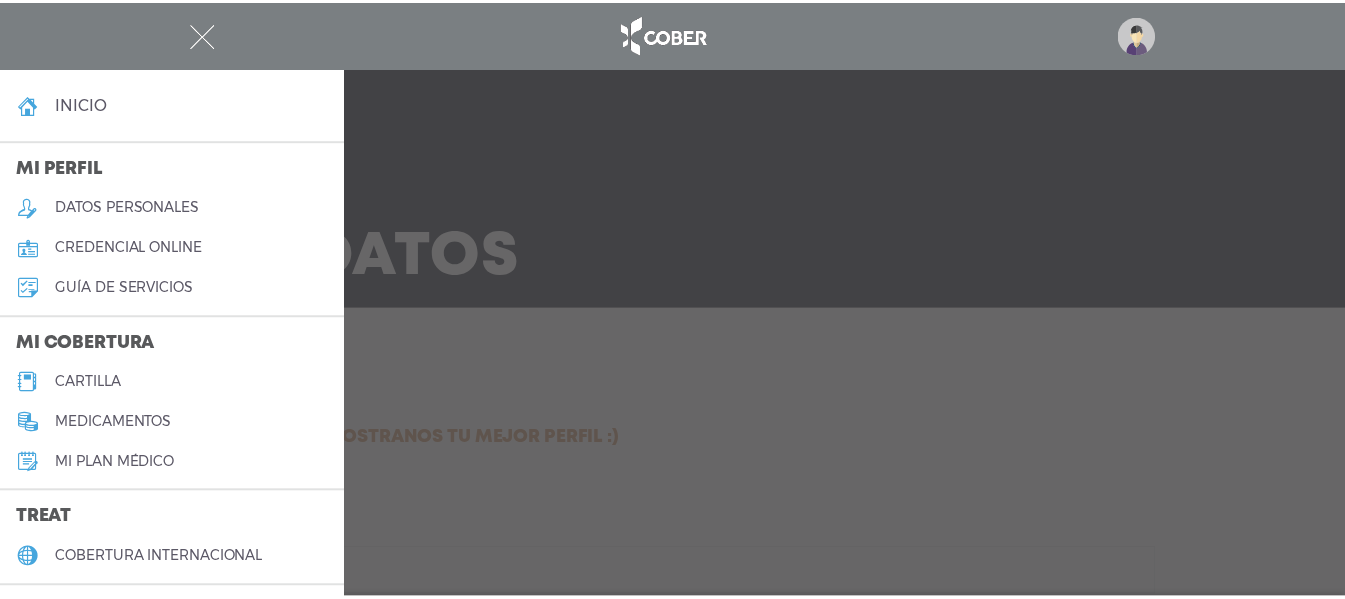scroll, scrollTop: 200, scrollLeft: 0, axis: vertical 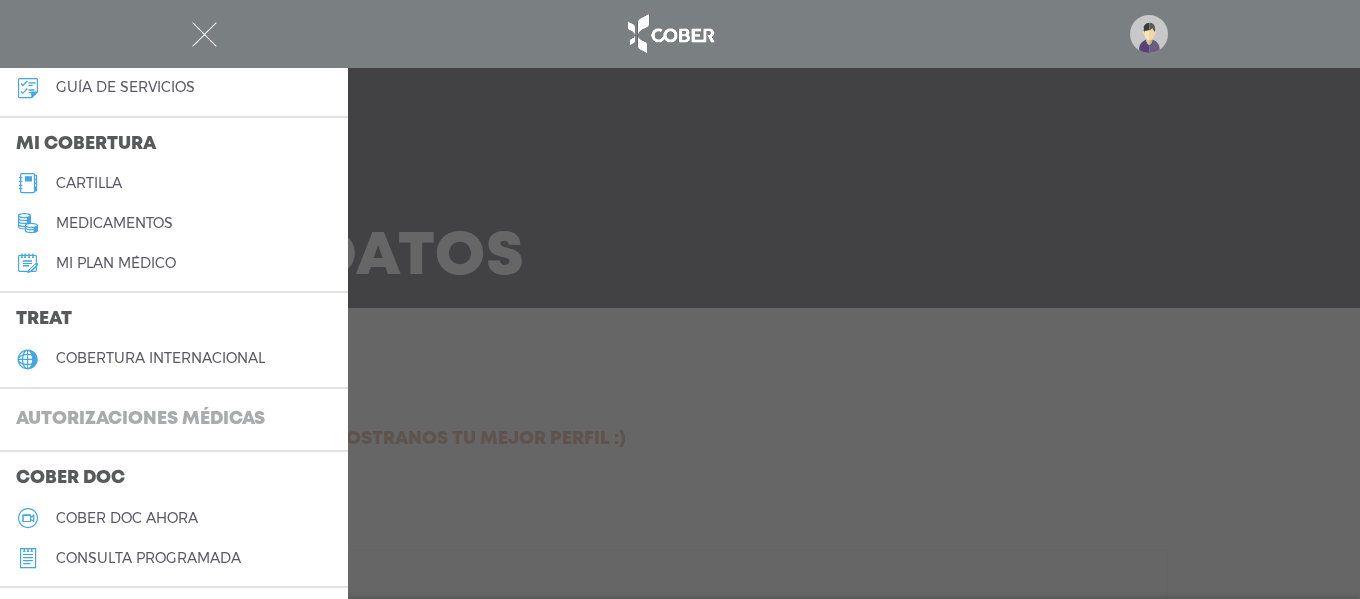 click on "Autorizaciones médicas" at bounding box center (140, 420) 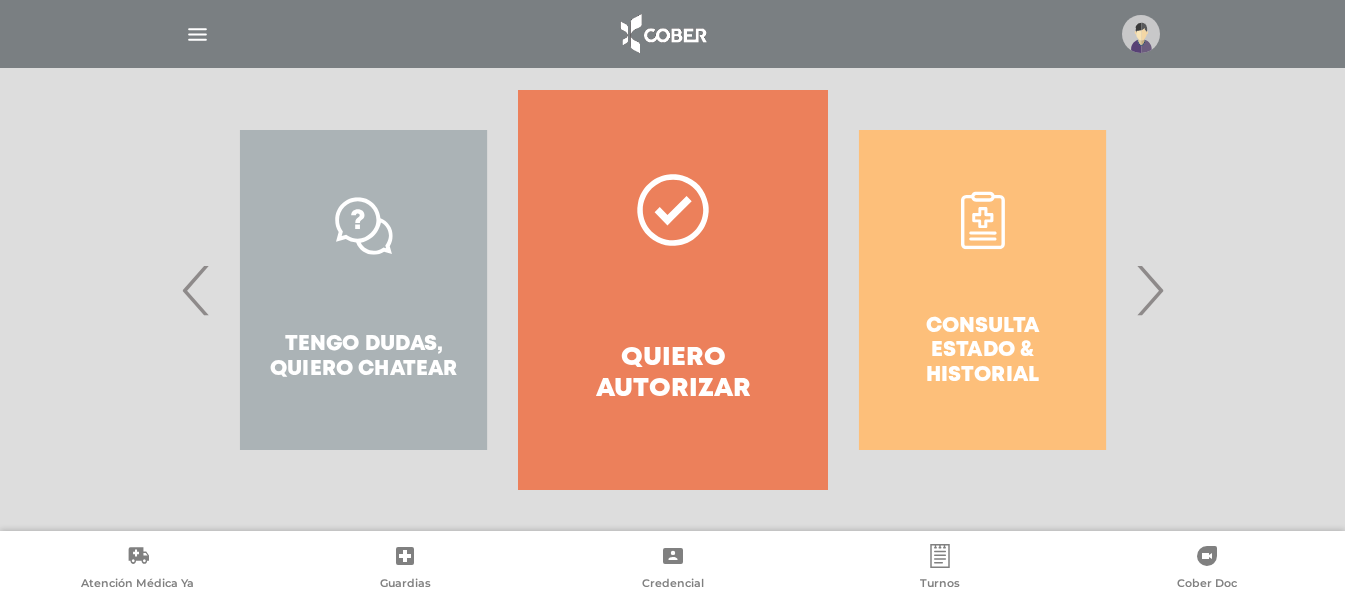 scroll, scrollTop: 400, scrollLeft: 0, axis: vertical 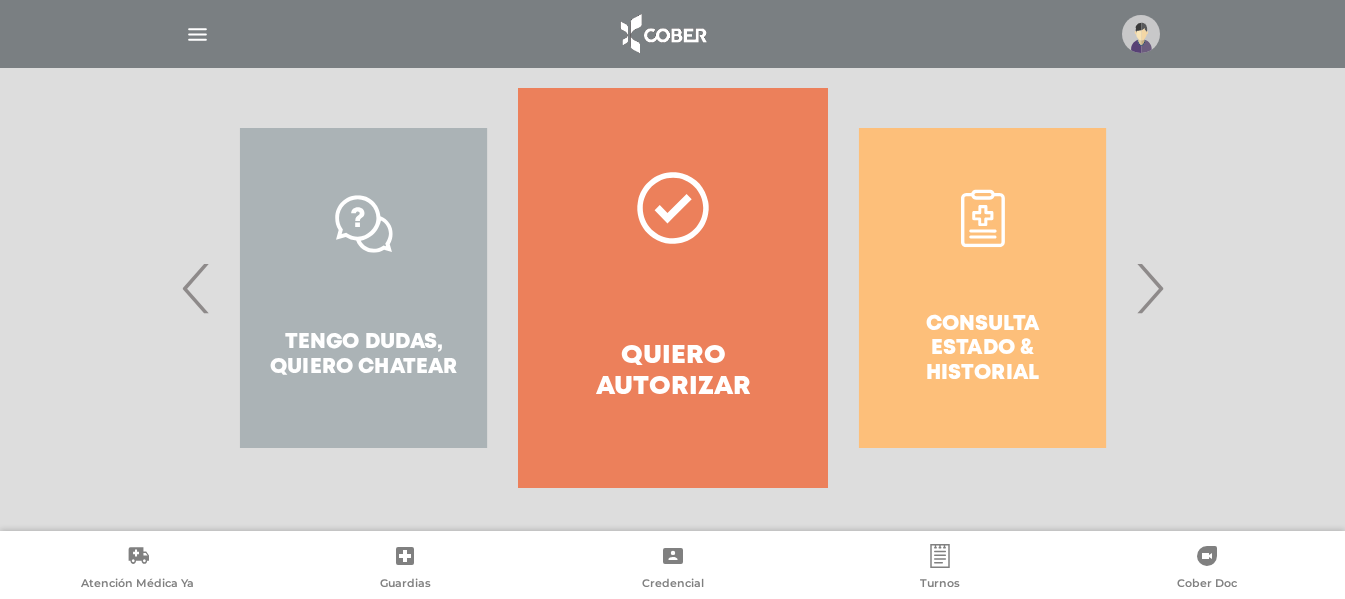 click on "Consulta estado & historial" at bounding box center (982, 288) 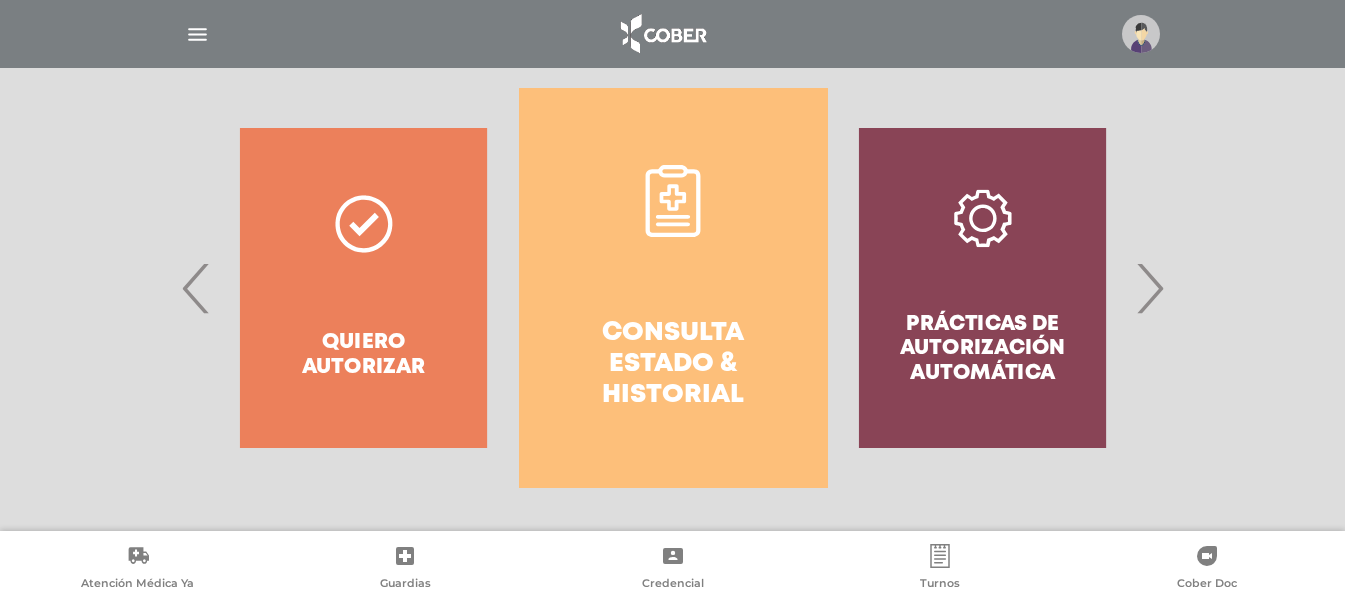 click on "Consulta estado & historial" at bounding box center (673, 288) 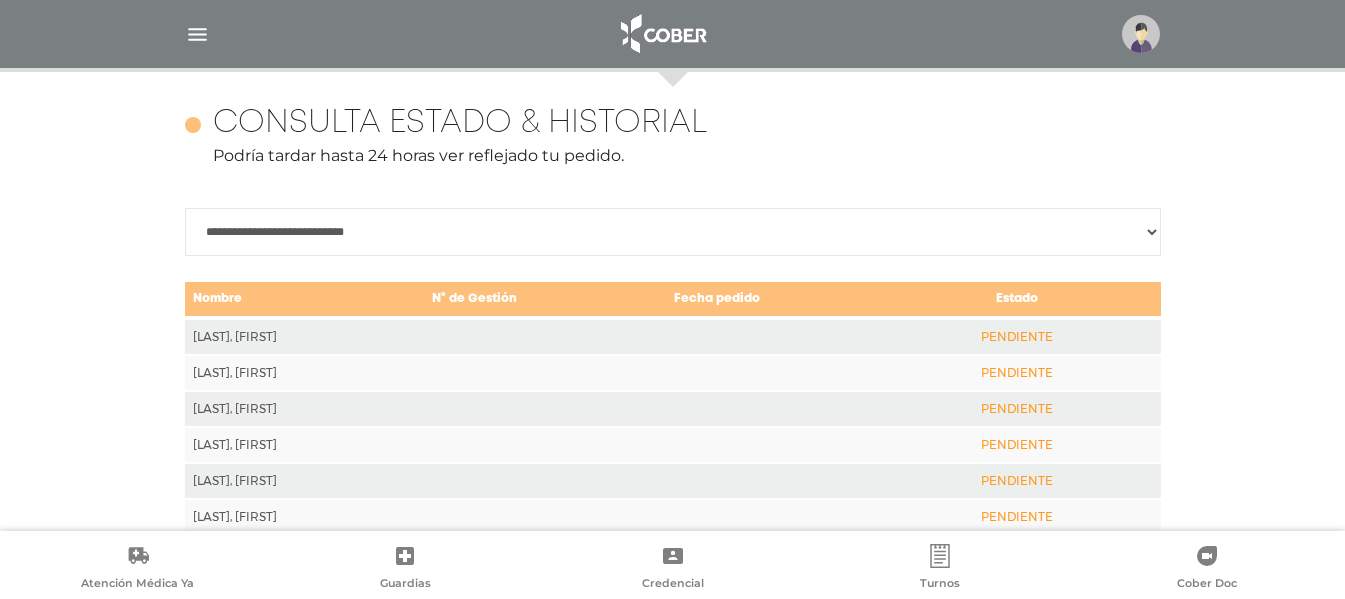 scroll, scrollTop: 888, scrollLeft: 0, axis: vertical 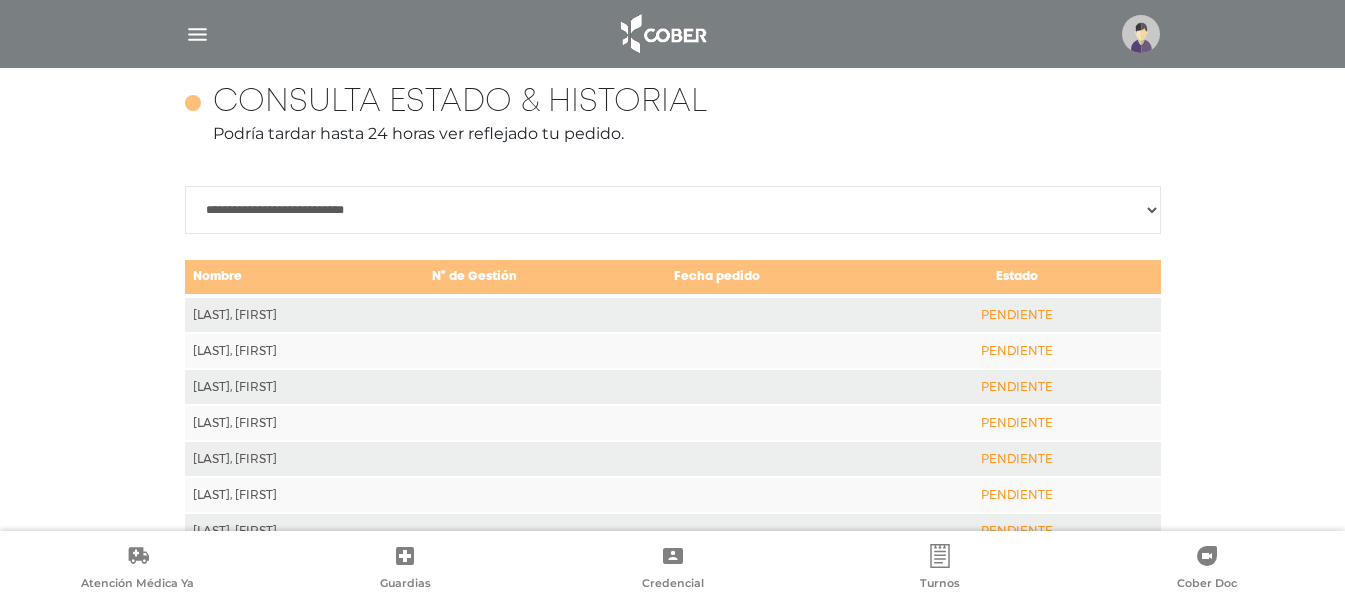 click at bounding box center (197, 34) 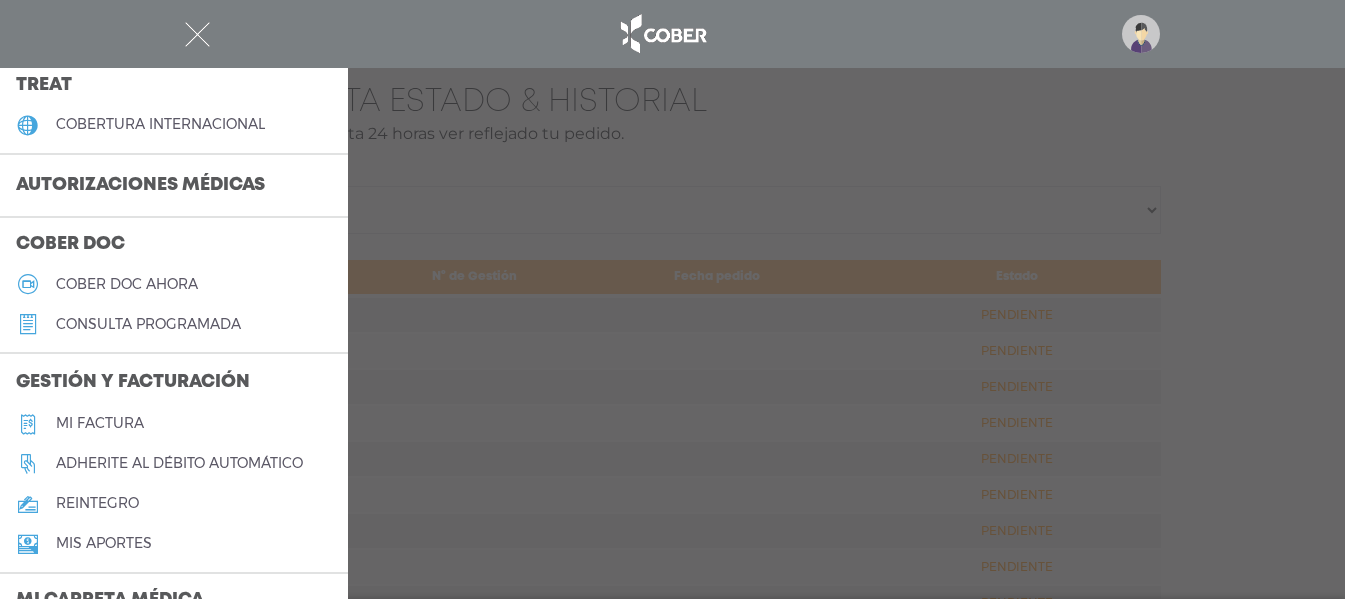 scroll, scrollTop: 400, scrollLeft: 0, axis: vertical 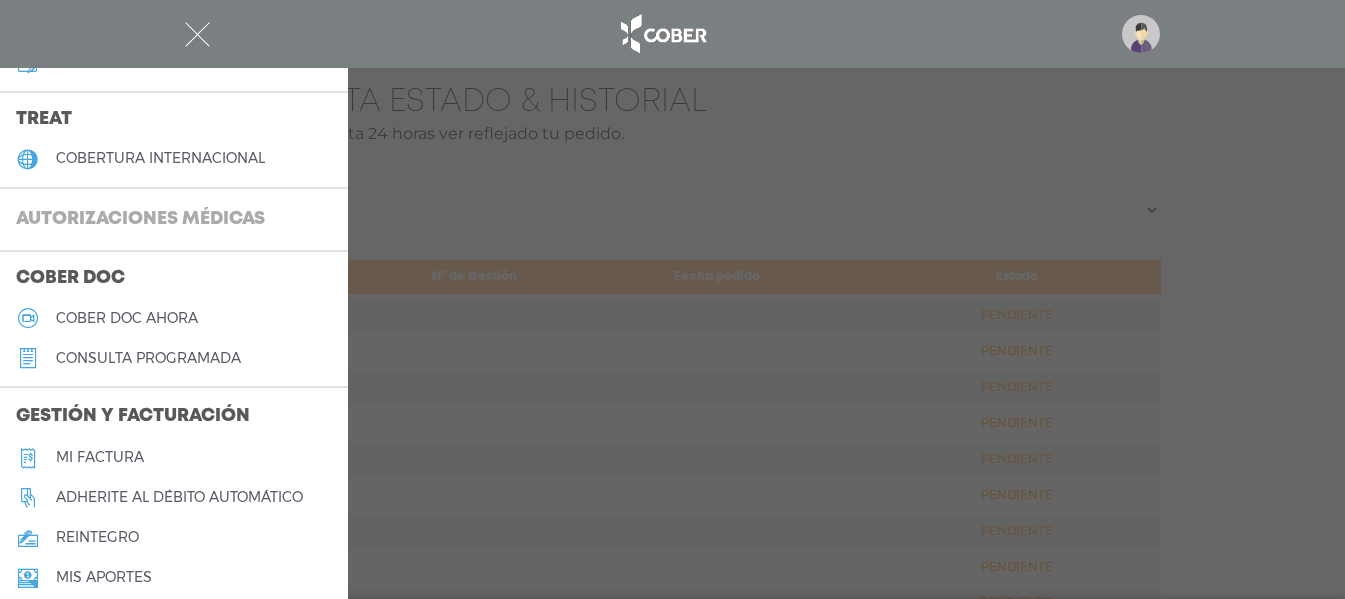click on "Autorizaciones médicas" at bounding box center (140, 220) 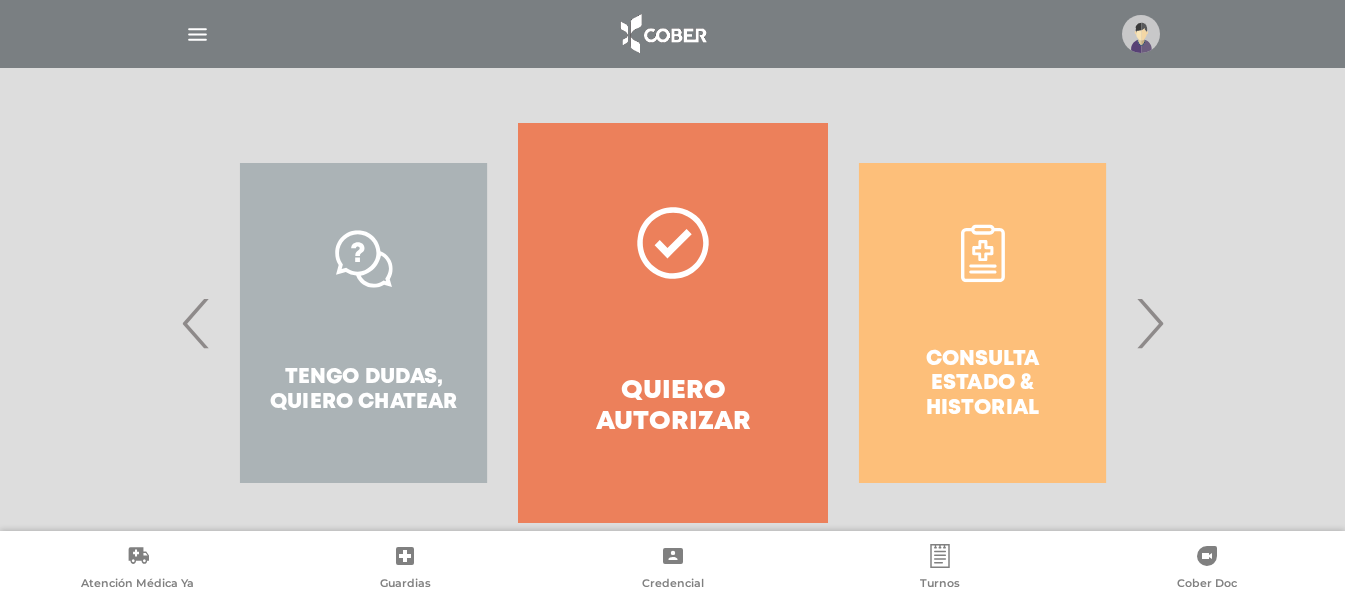 scroll, scrollTop: 400, scrollLeft: 0, axis: vertical 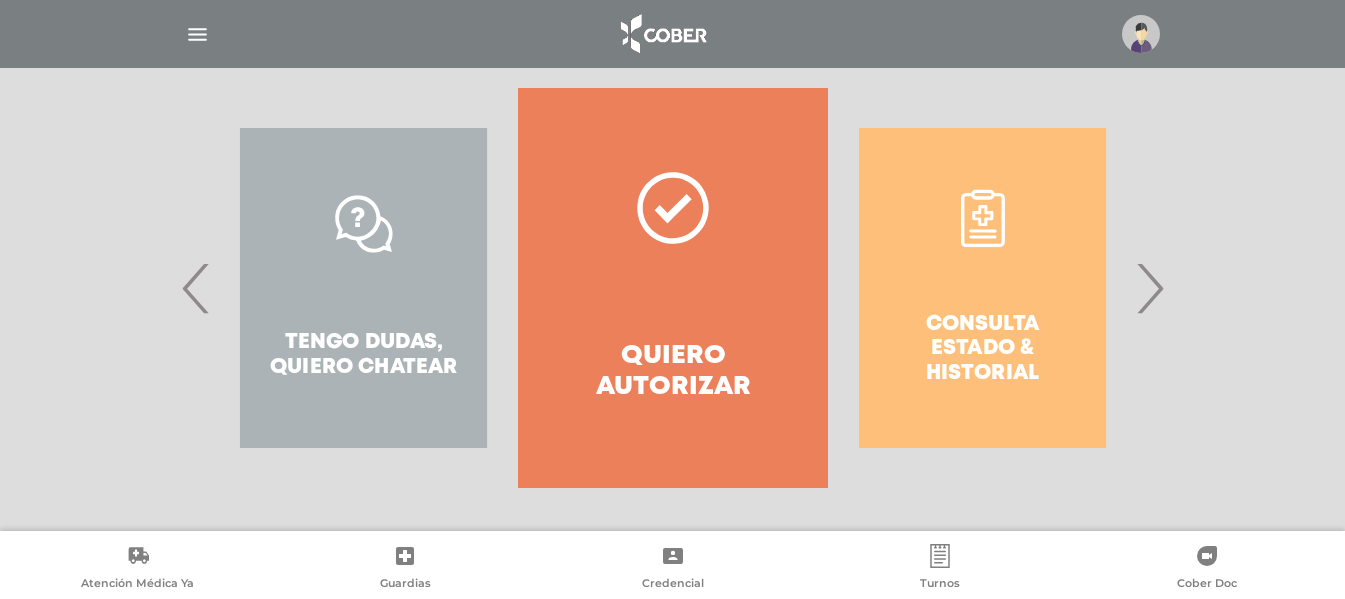 click on "›" at bounding box center [1149, 288] 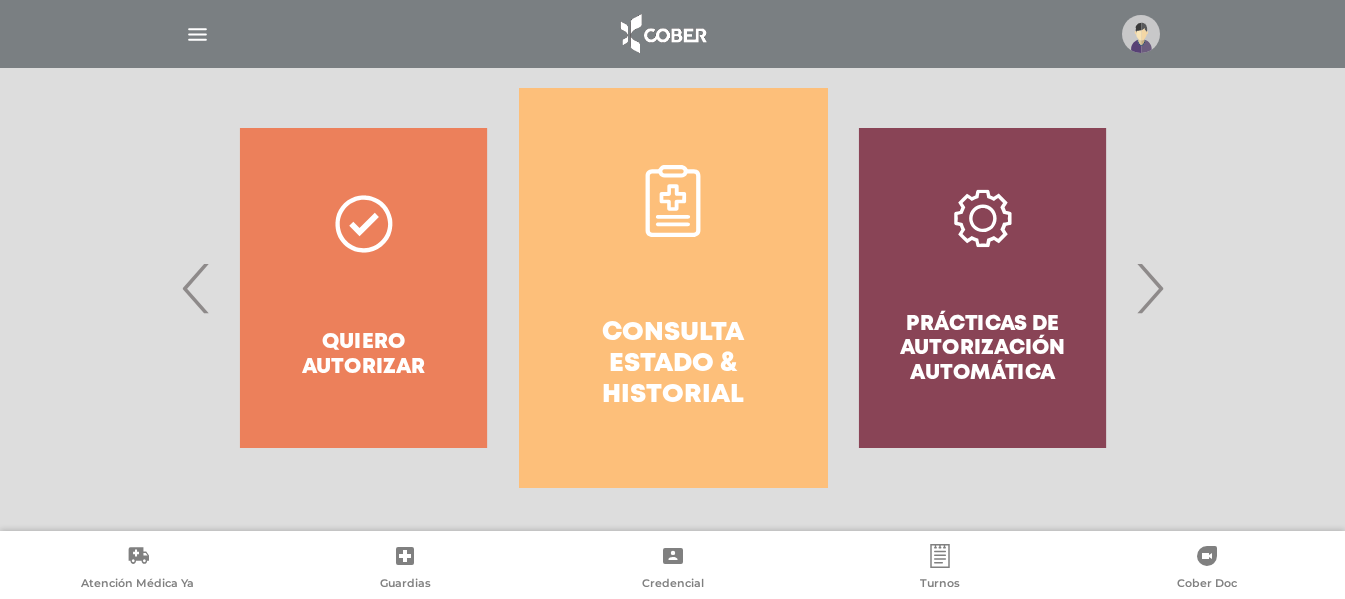 click on "Consulta estado & historial
Prácticas de autorización automática
Tengo dudas, quiero chatear
Quiero autorizar
Consulta estado & historial
Prácticas de autorización automática
Tengo dudas, quiero chatear
Quiero autorizar
Consulta estado & historial
Prácticas de autorización automática                       ‹ ›" at bounding box center (673, 288) 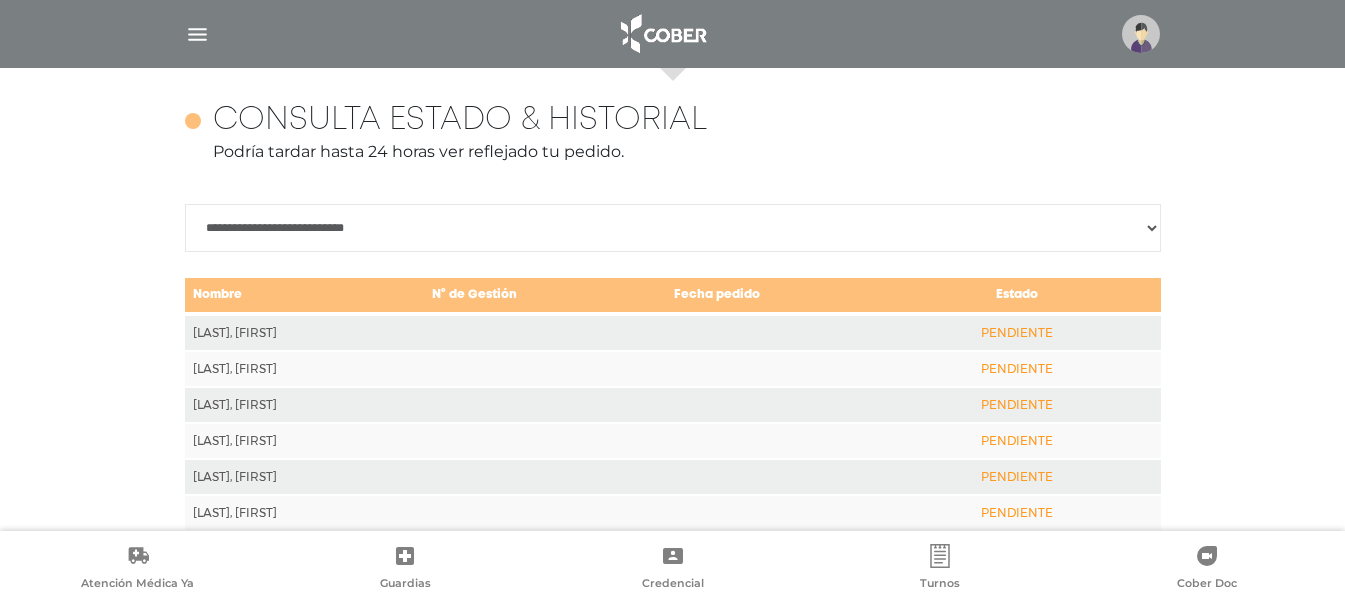 scroll, scrollTop: 695, scrollLeft: 0, axis: vertical 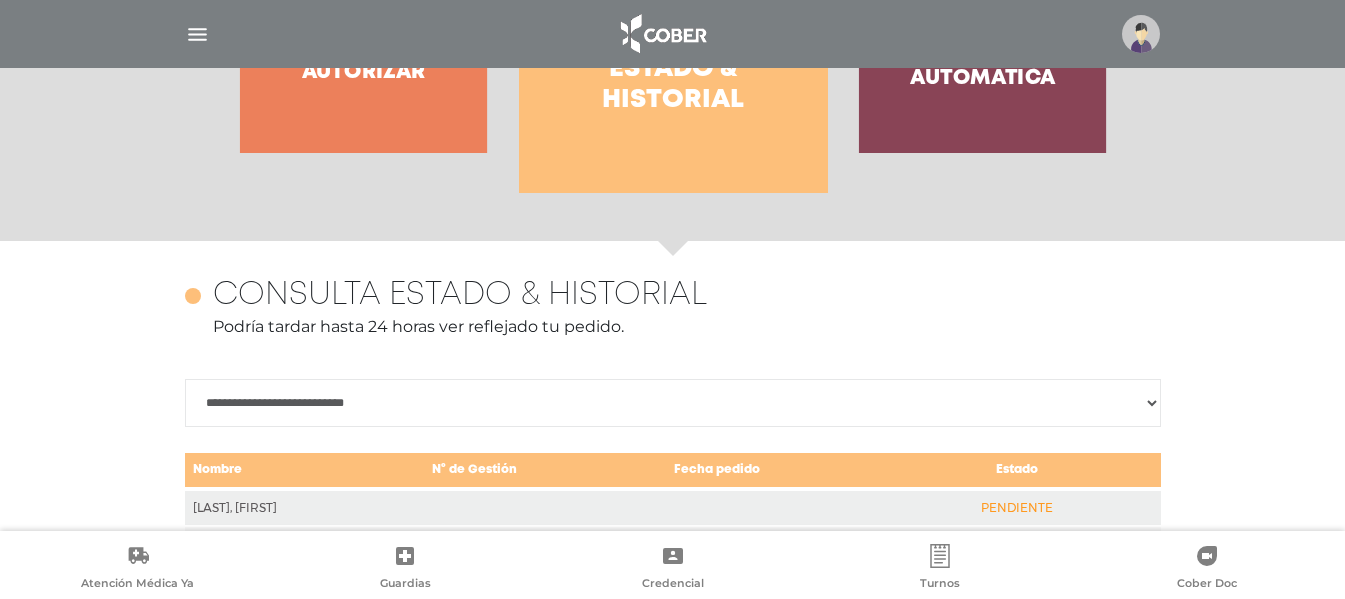 click on "**********" at bounding box center [673, 403] 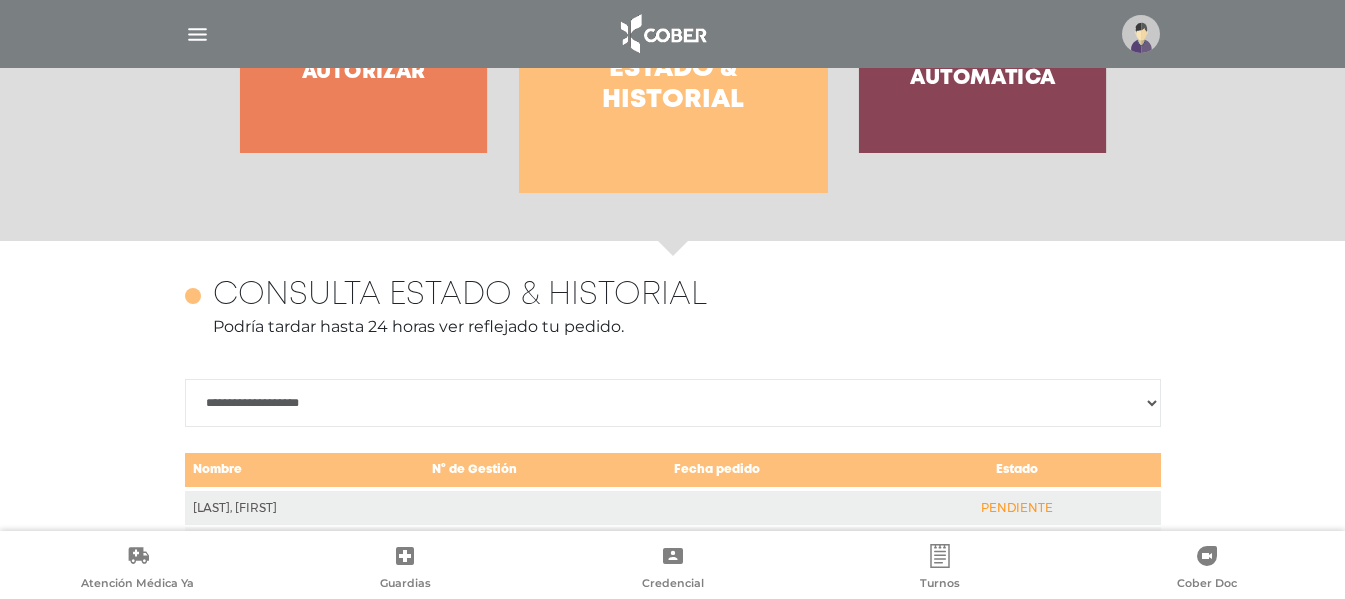 click on "**********" at bounding box center (673, 403) 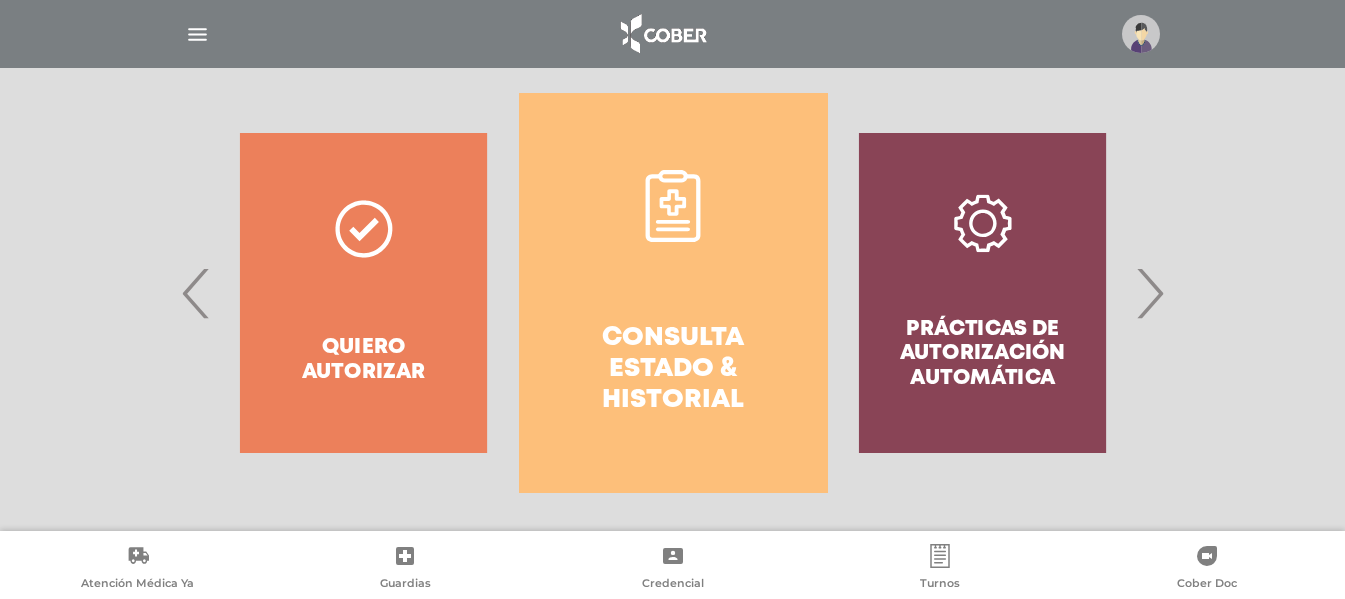 click on "‹" at bounding box center [196, 293] 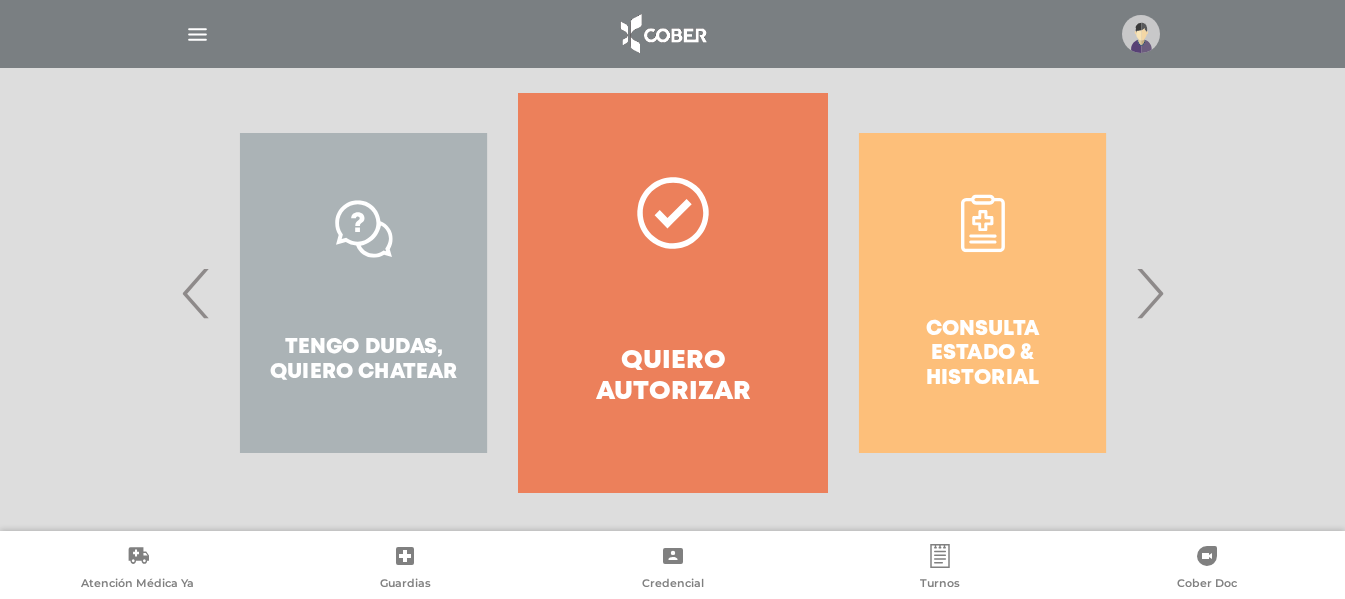 click on "‹" at bounding box center [196, 293] 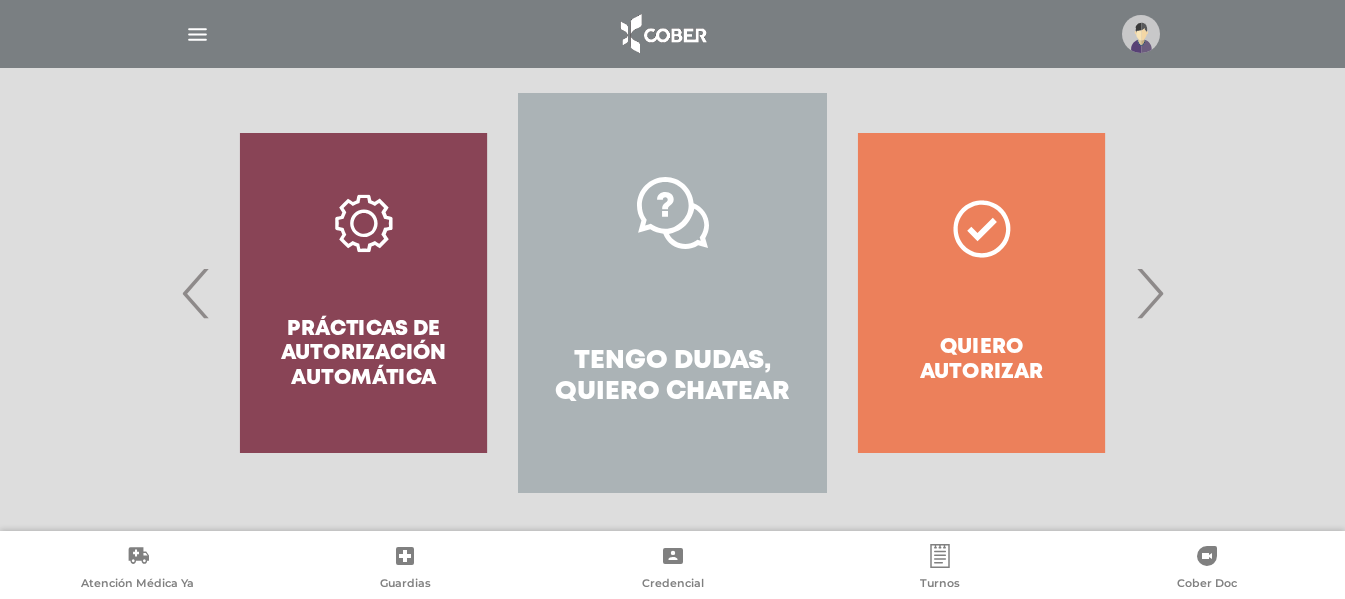 click on "‹" at bounding box center [196, 293] 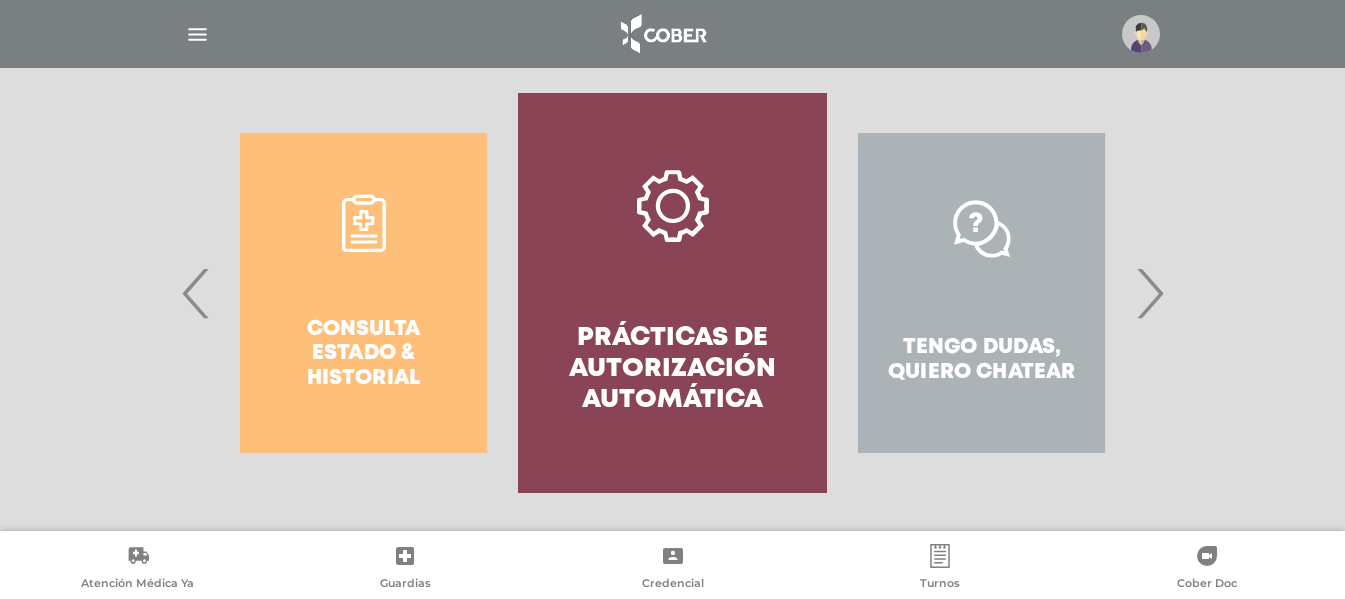 click on "‹" at bounding box center [196, 293] 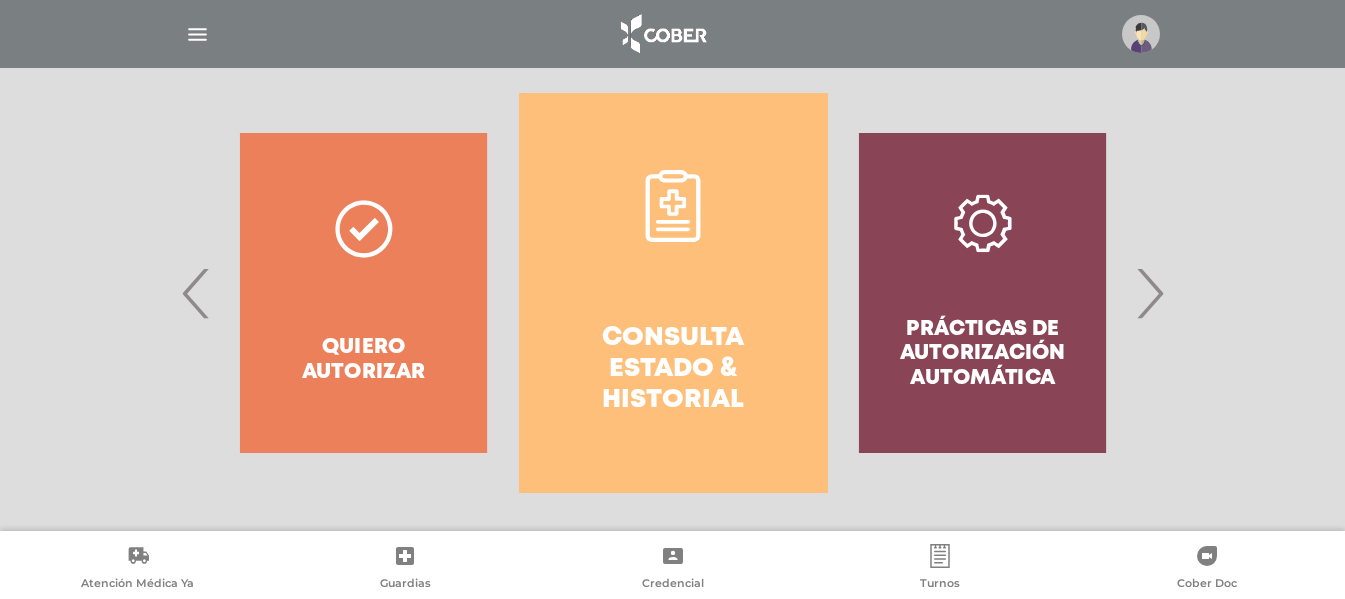 click on "Consulta estado & historial" at bounding box center (673, 293) 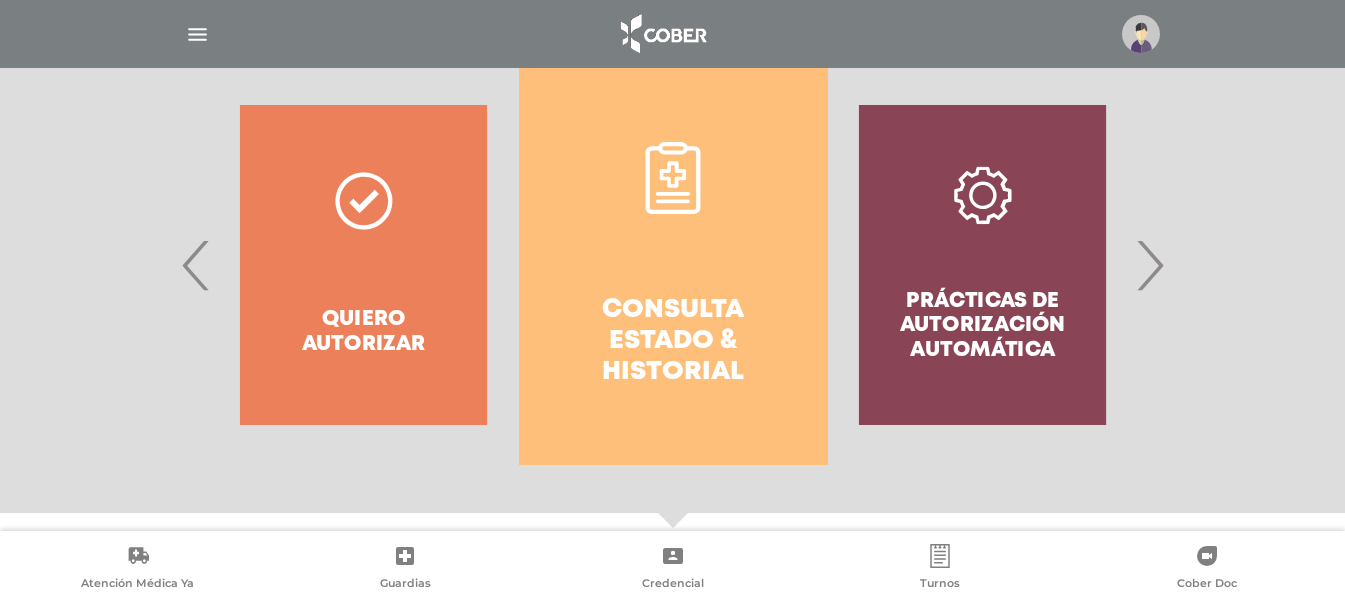 scroll, scrollTop: 388, scrollLeft: 0, axis: vertical 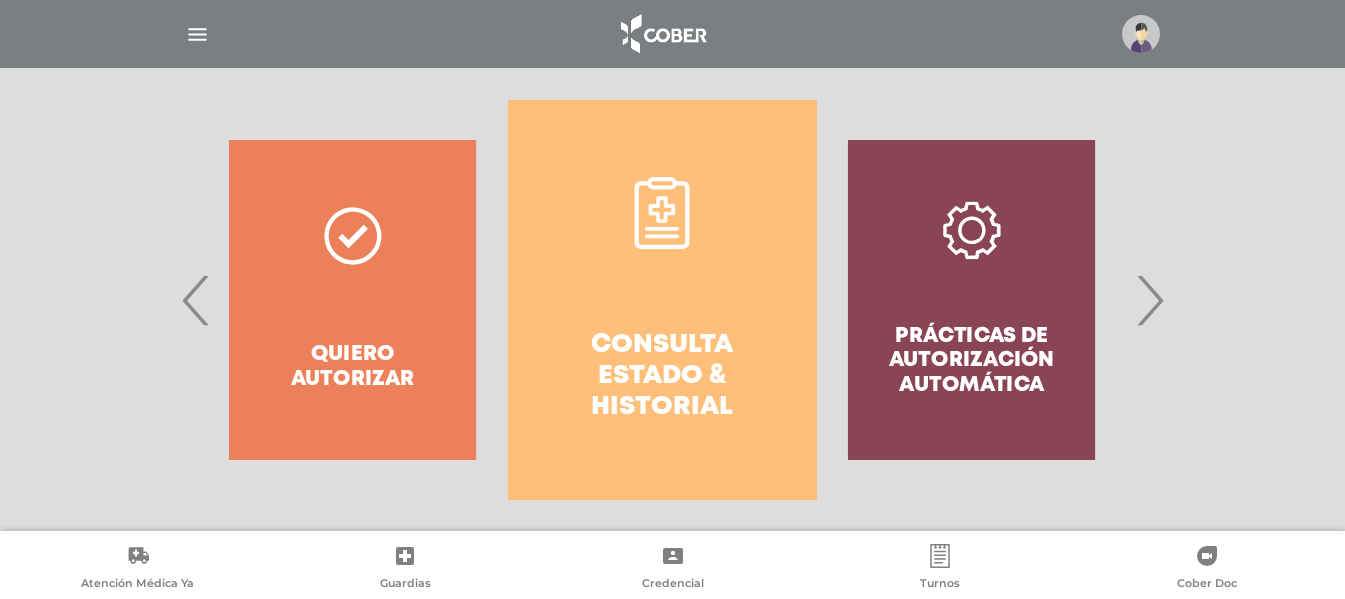 click 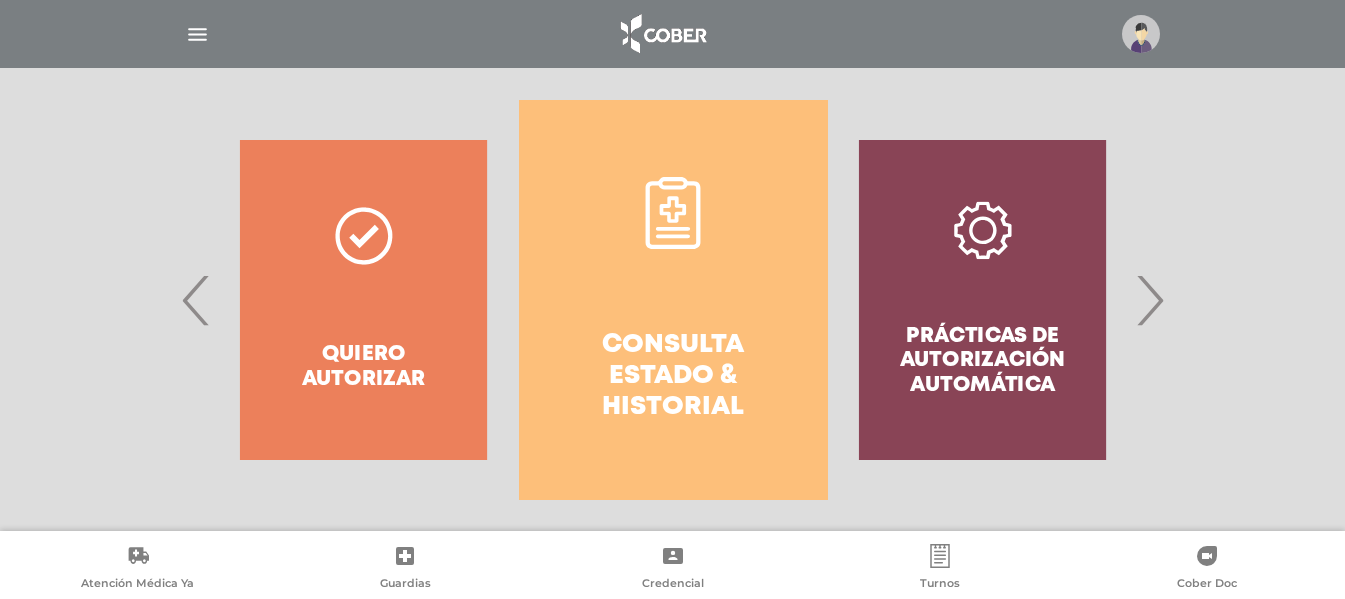 click 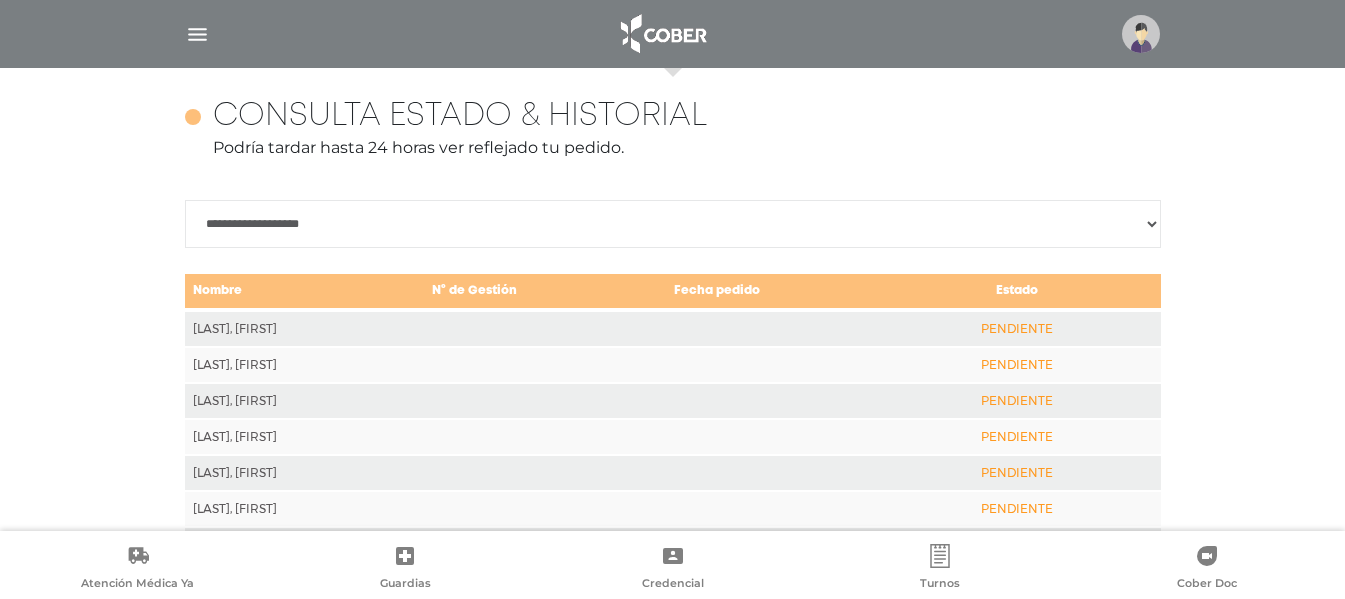 scroll, scrollTop: 888, scrollLeft: 0, axis: vertical 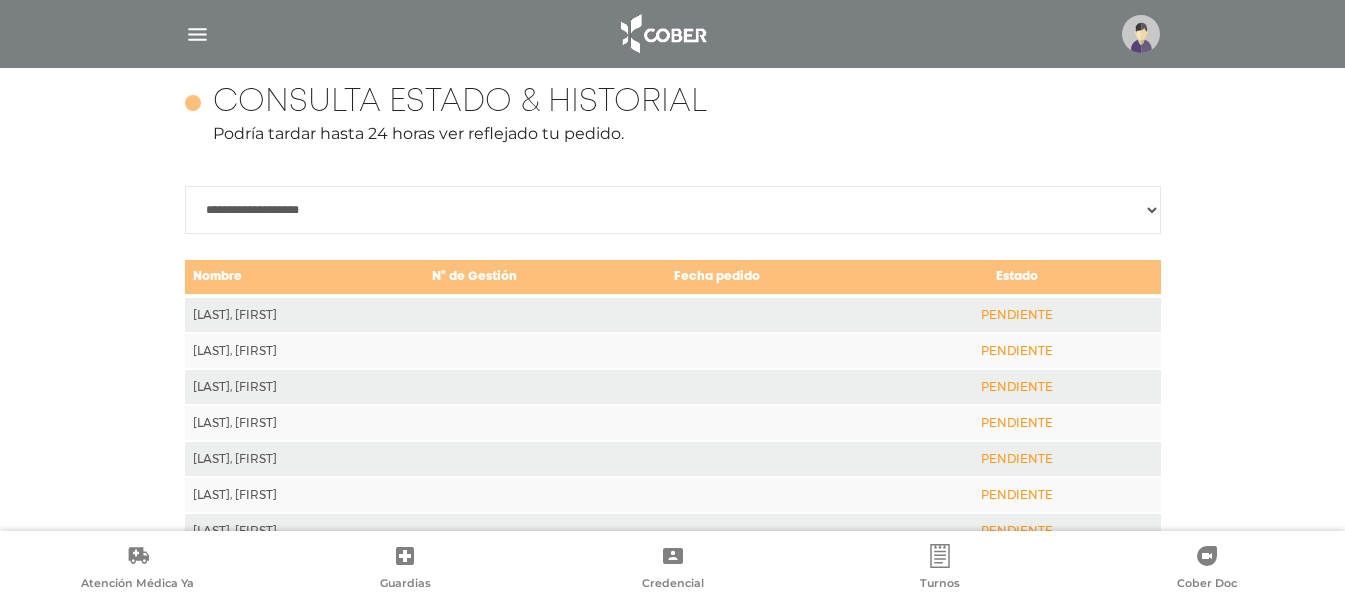 click on "PENDIENTE" at bounding box center (1016, 314) 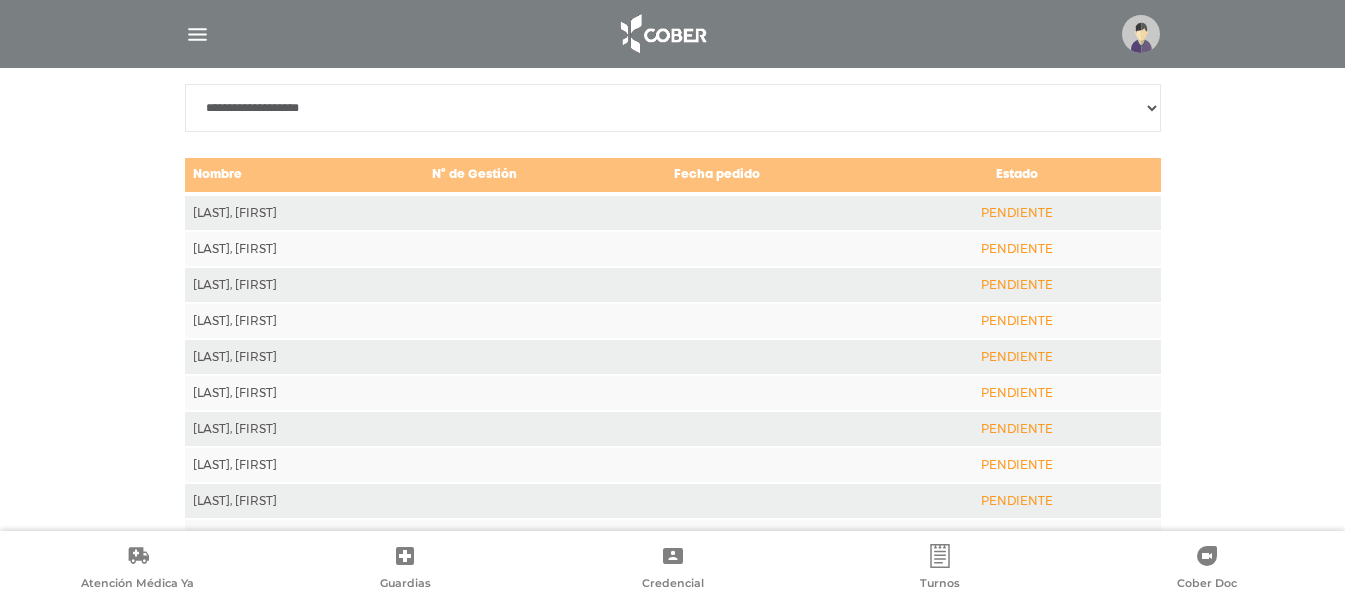 scroll, scrollTop: 795, scrollLeft: 0, axis: vertical 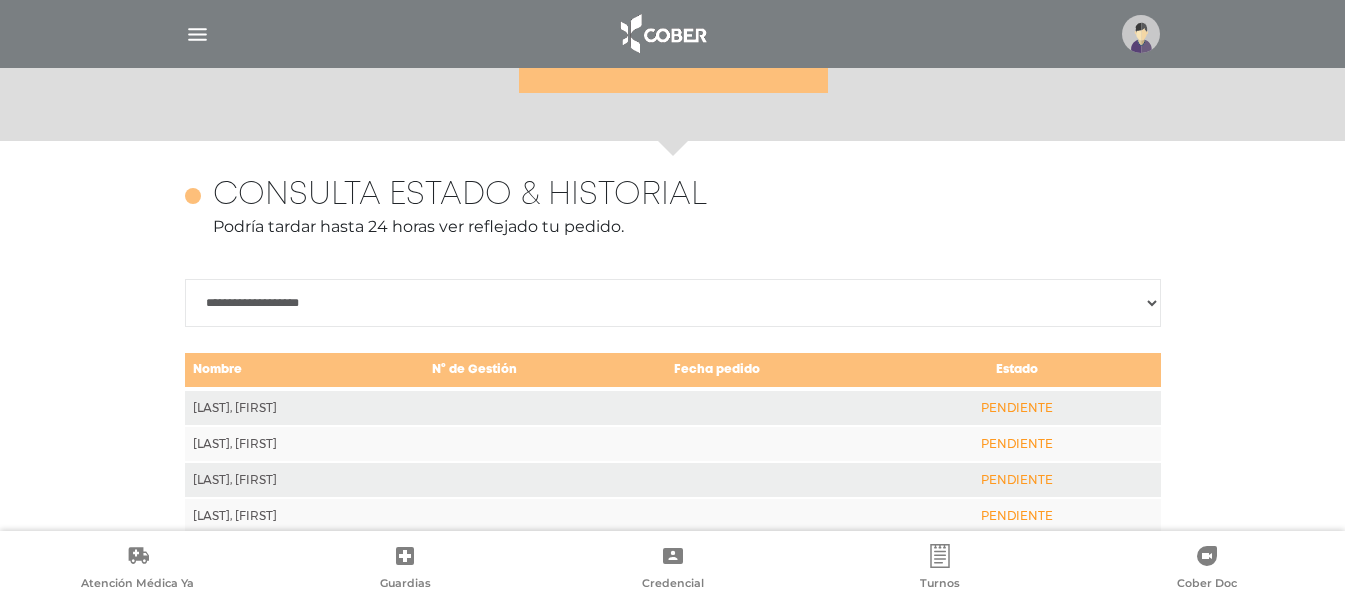 click on "N° de Gestión" at bounding box center [545, 370] 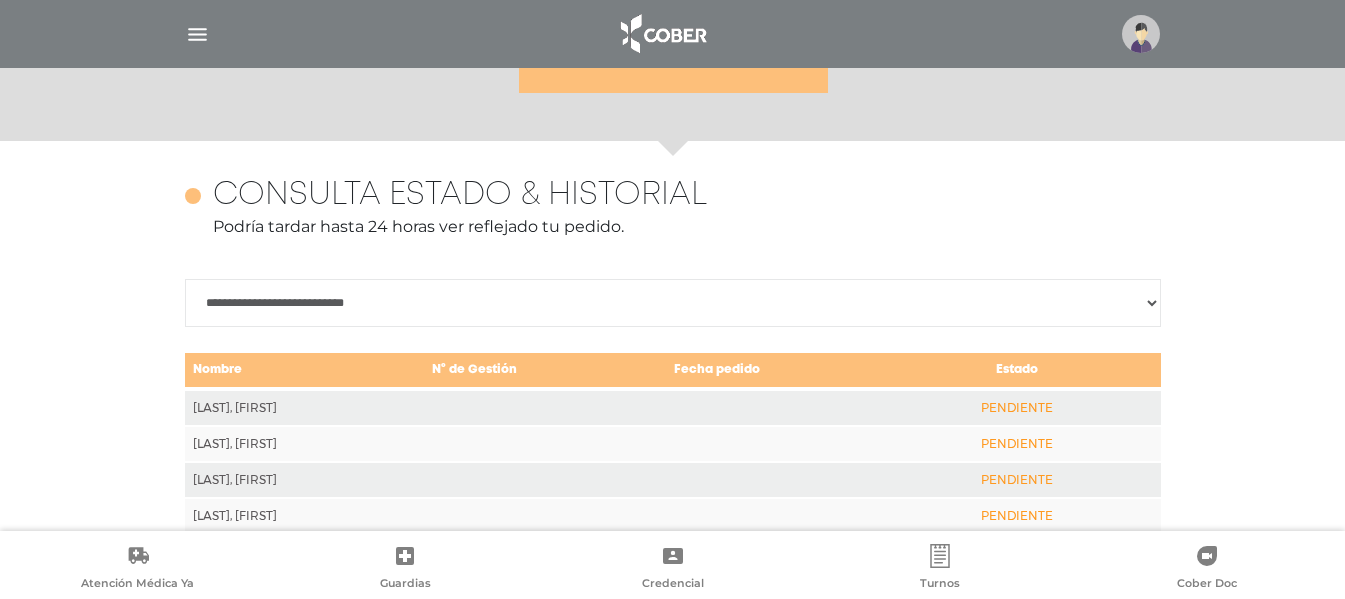 click on "**********" at bounding box center [673, 303] 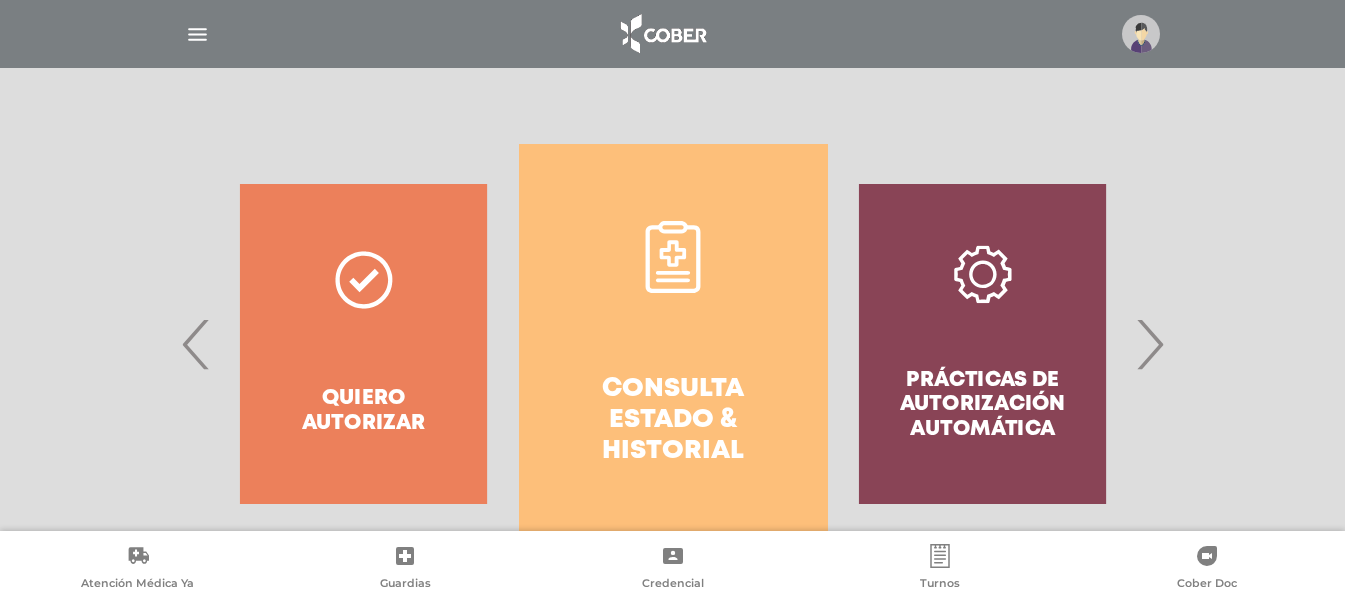 scroll, scrollTop: 195, scrollLeft: 0, axis: vertical 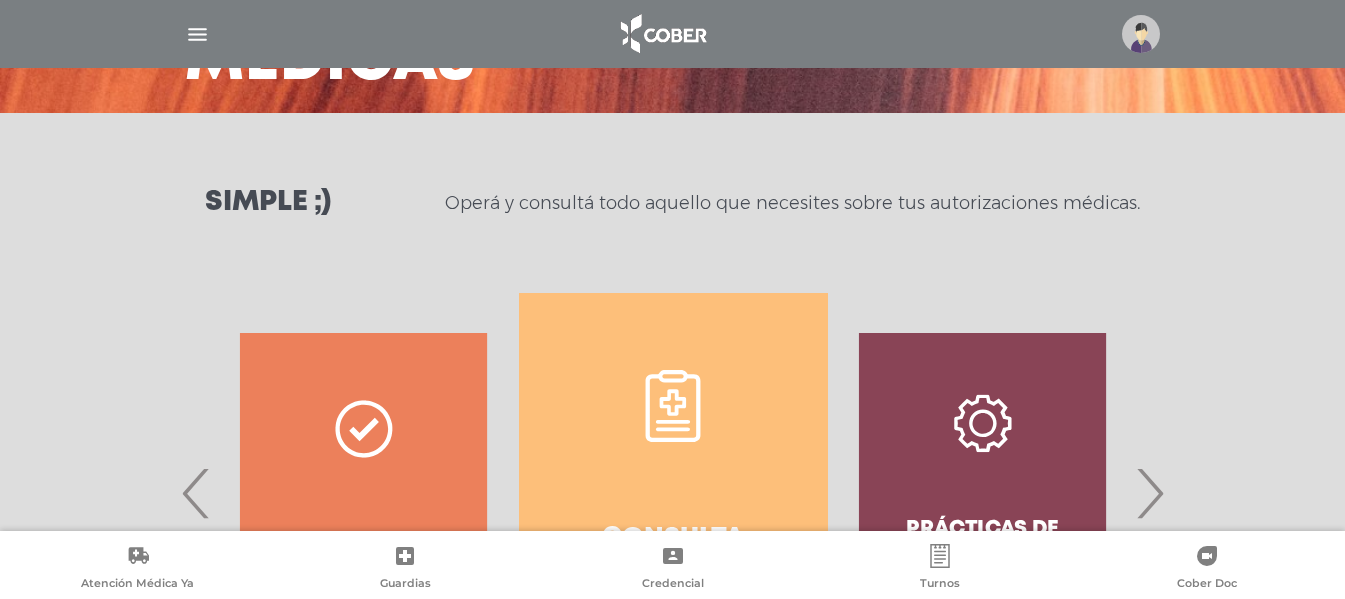 click at bounding box center (197, 34) 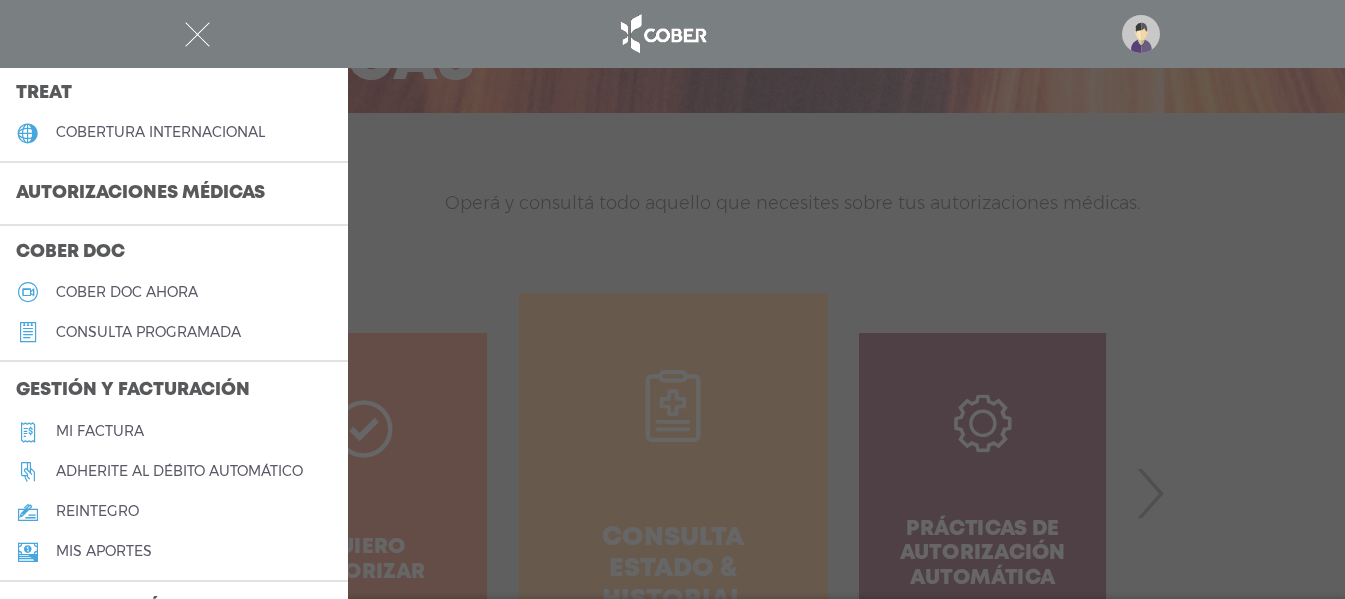 scroll, scrollTop: 400, scrollLeft: 0, axis: vertical 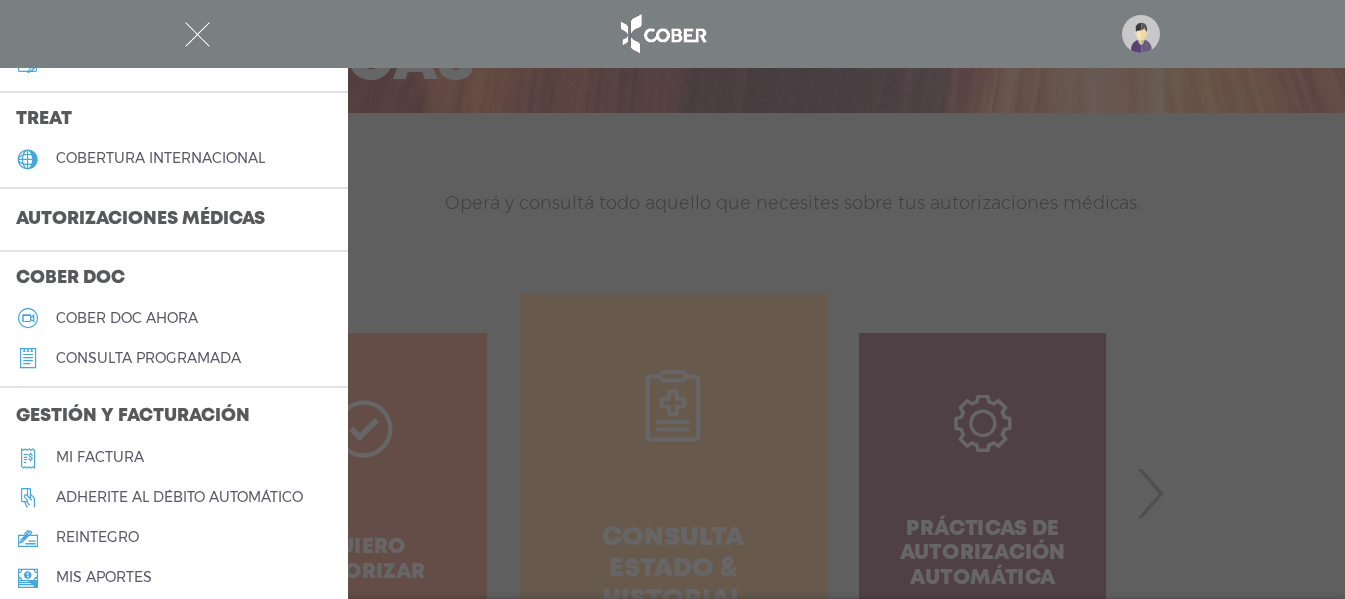 click at bounding box center (672, 299) 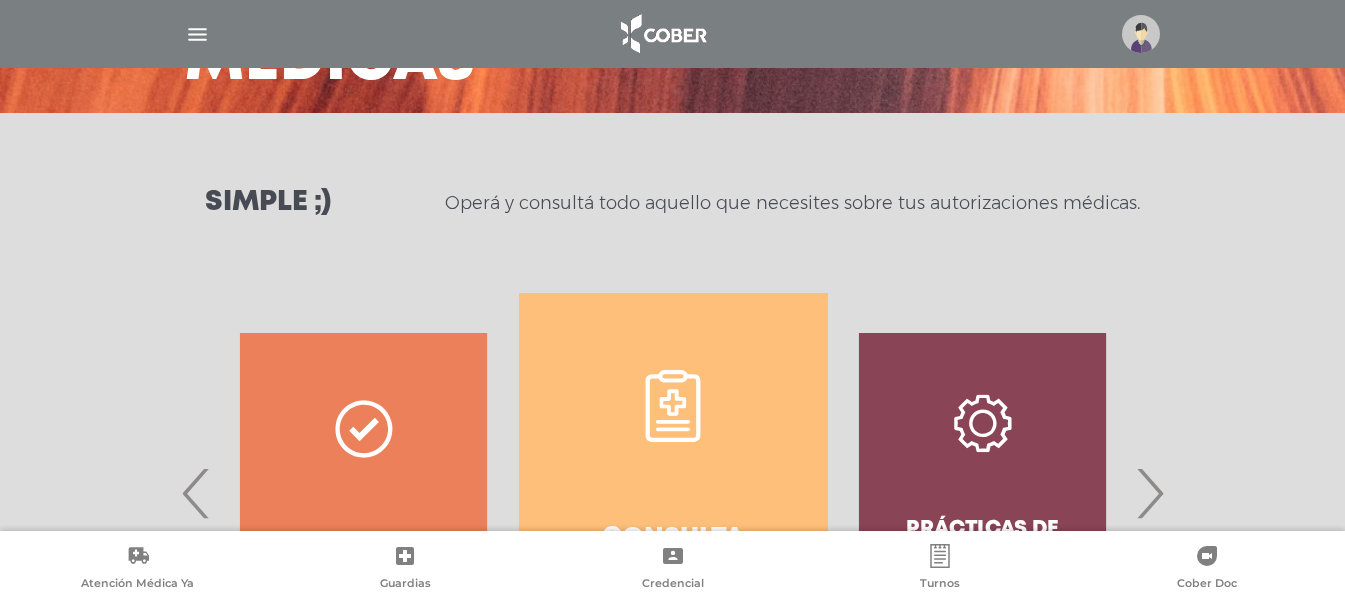 click at bounding box center [673, 34] 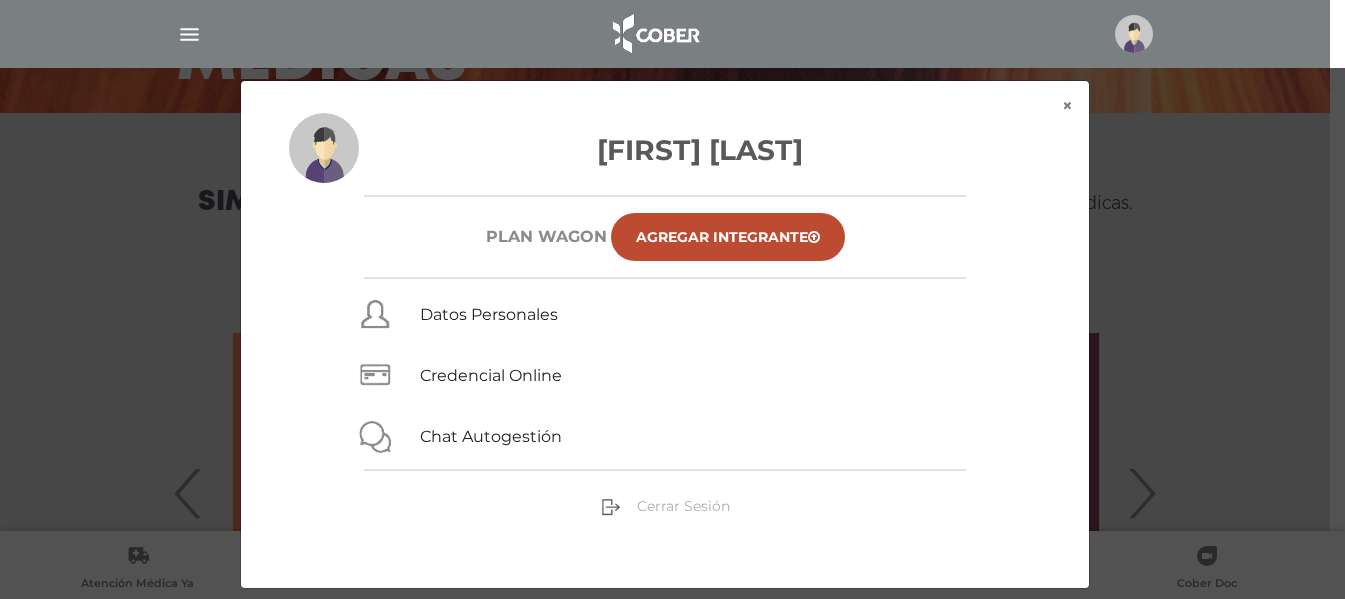 click on "Cerrar Sesión" at bounding box center [683, 506] 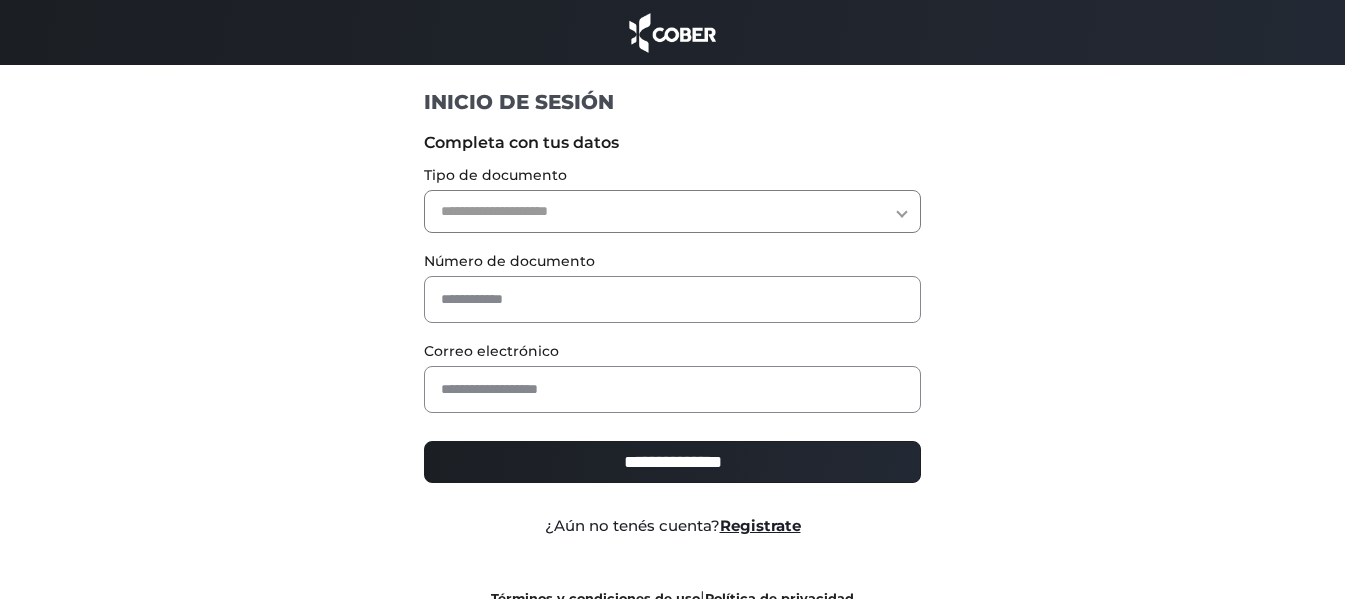 scroll, scrollTop: 0, scrollLeft: 0, axis: both 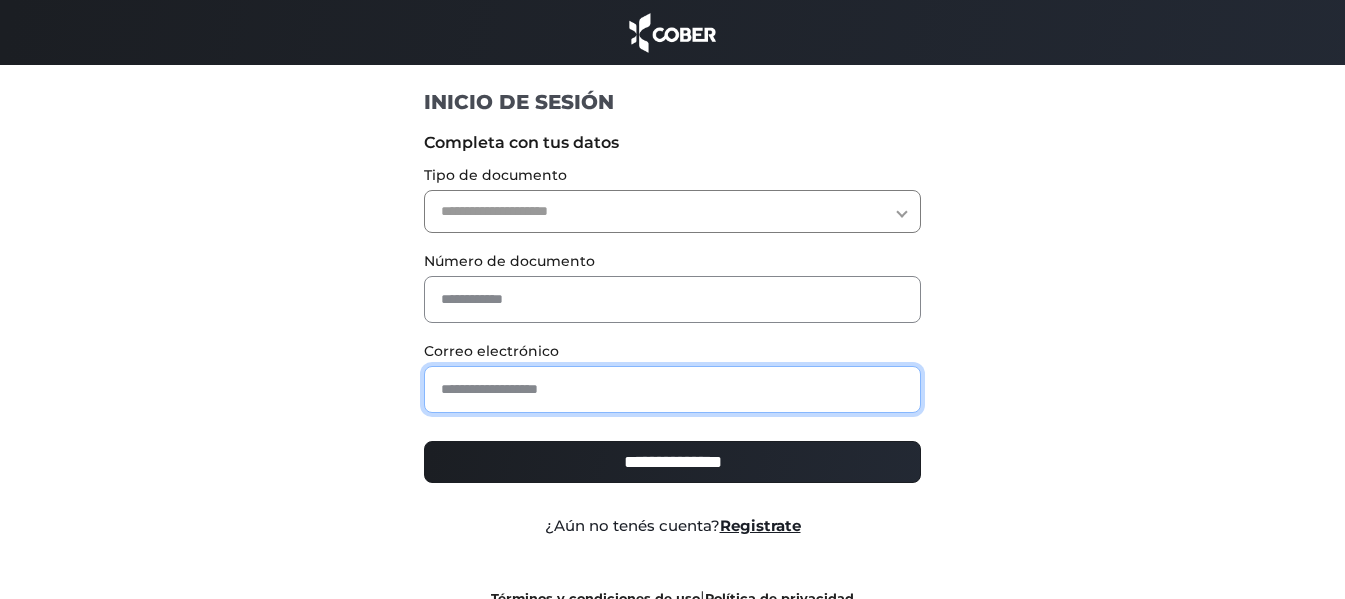 click at bounding box center [672, 389] 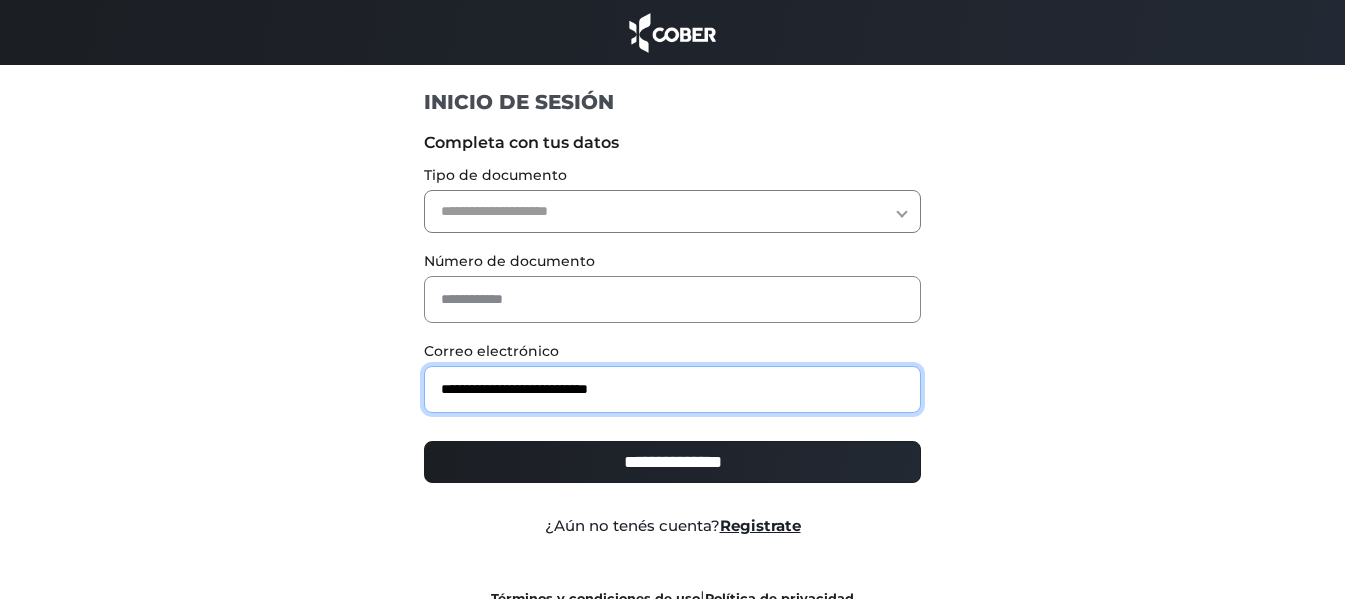 type on "**********" 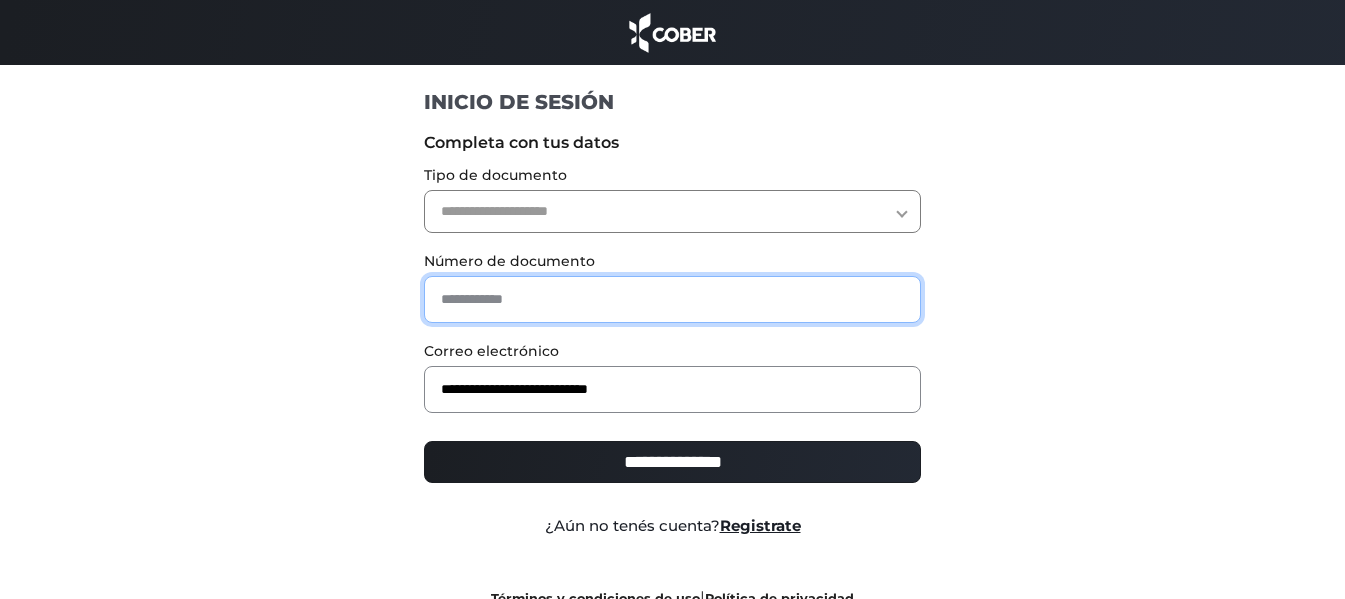 click at bounding box center [672, 299] 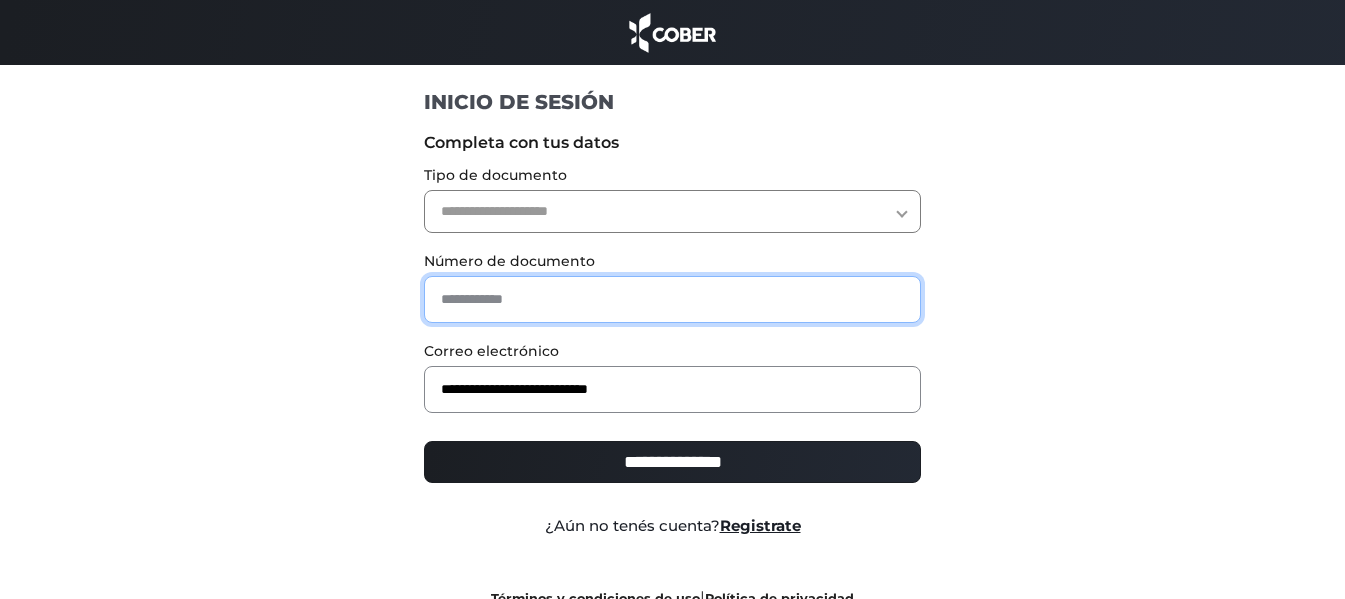 paste on "********" 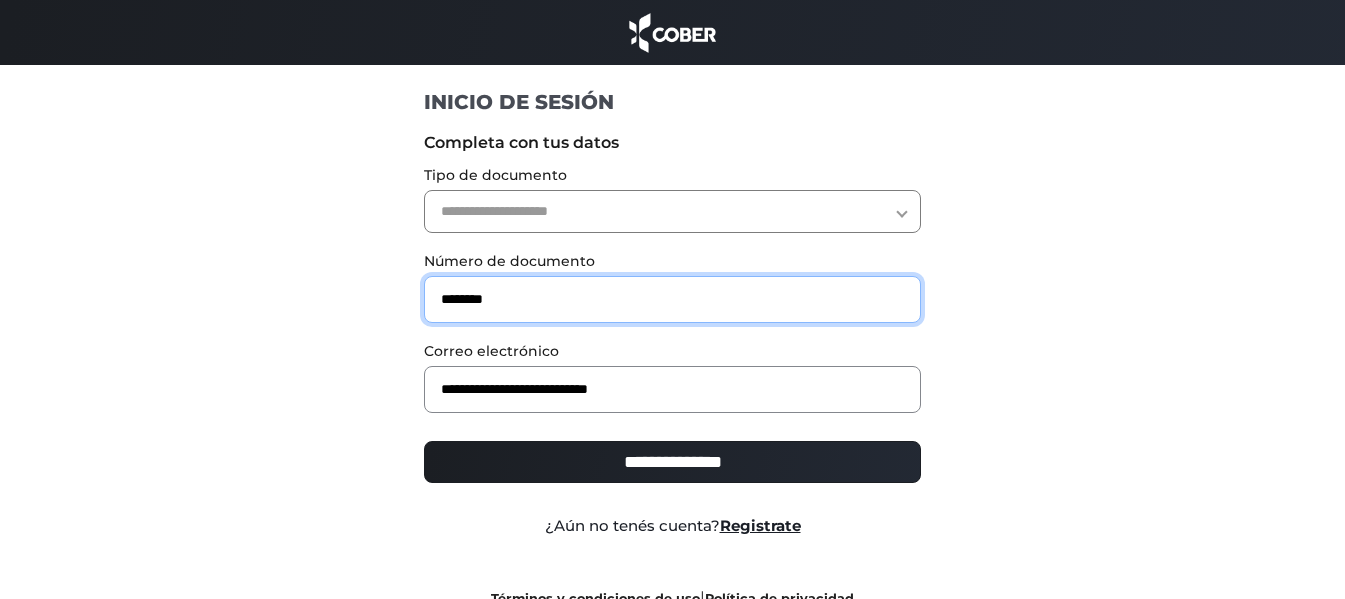 type on "********" 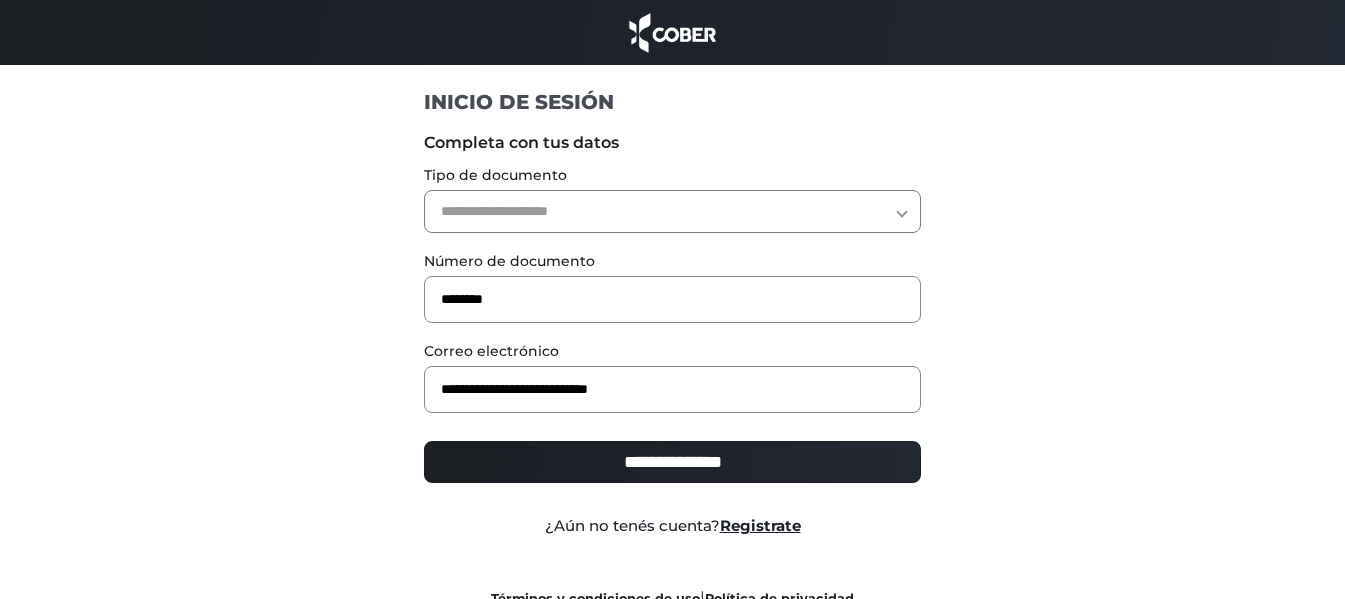 click on "**********" at bounding box center (672, 211) 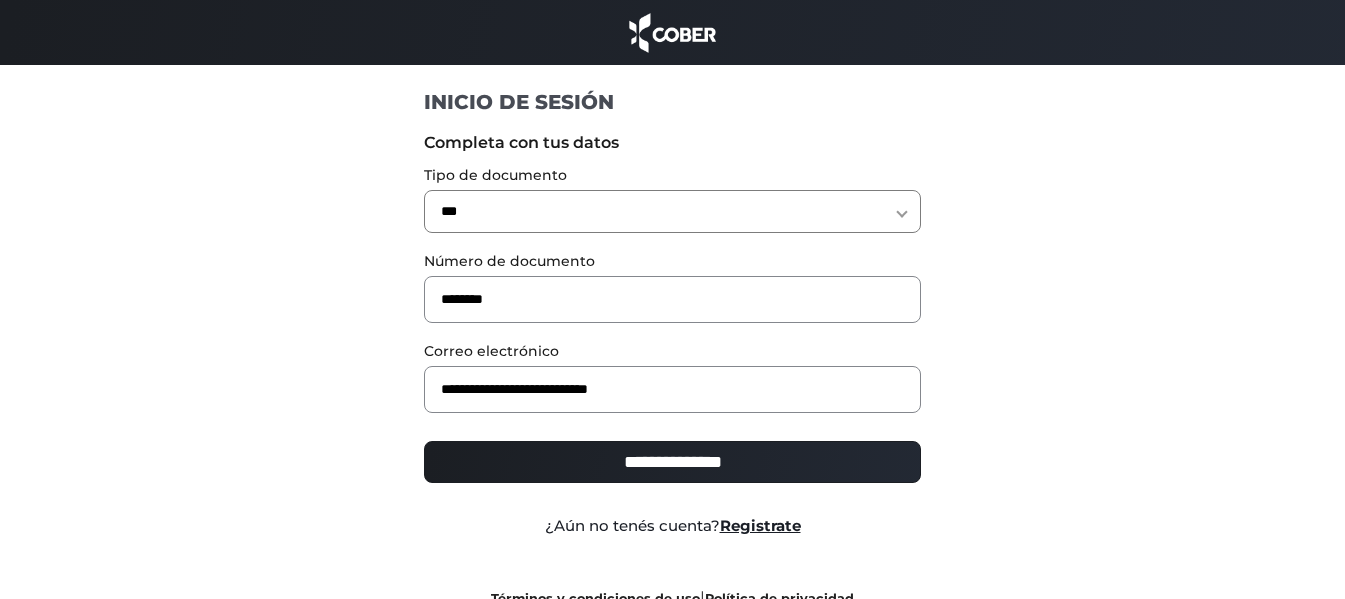 click on "**********" at bounding box center (672, 462) 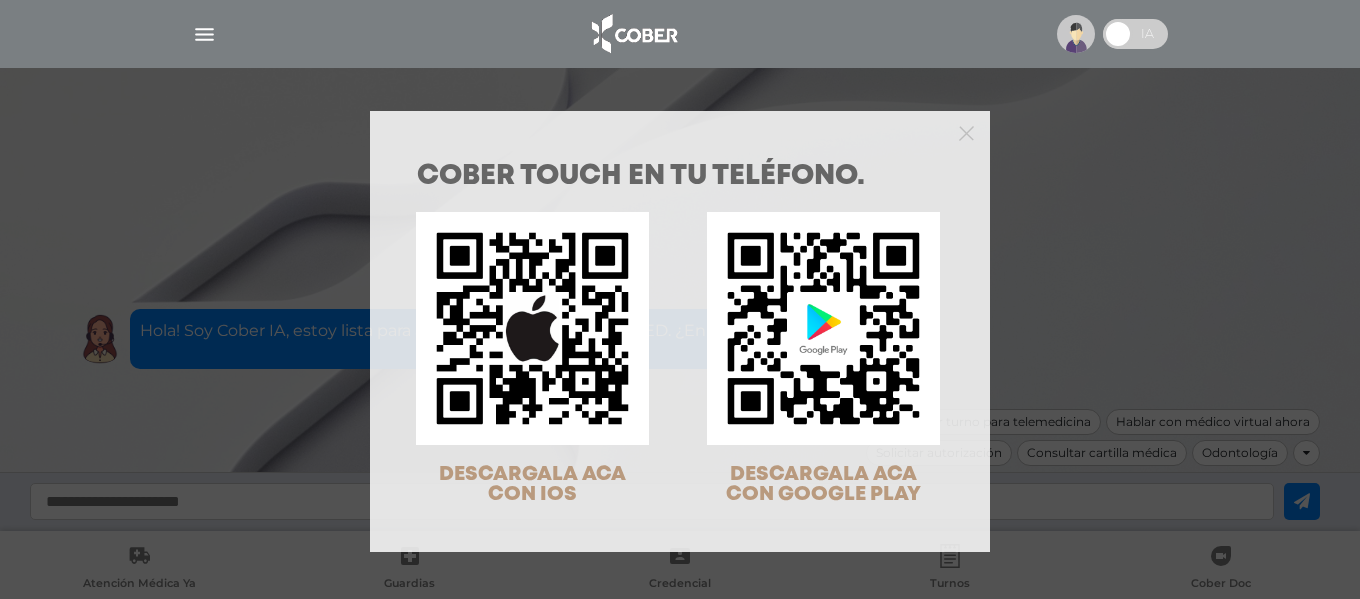 scroll, scrollTop: 0, scrollLeft: 0, axis: both 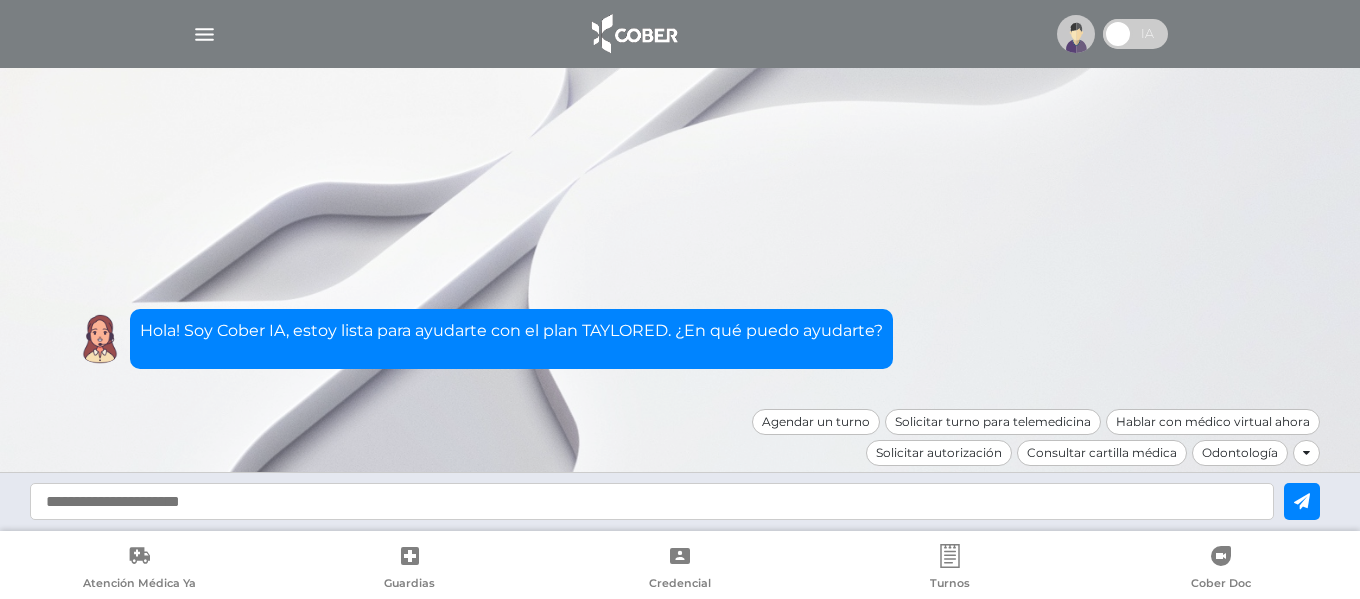 click at bounding box center (204, 34) 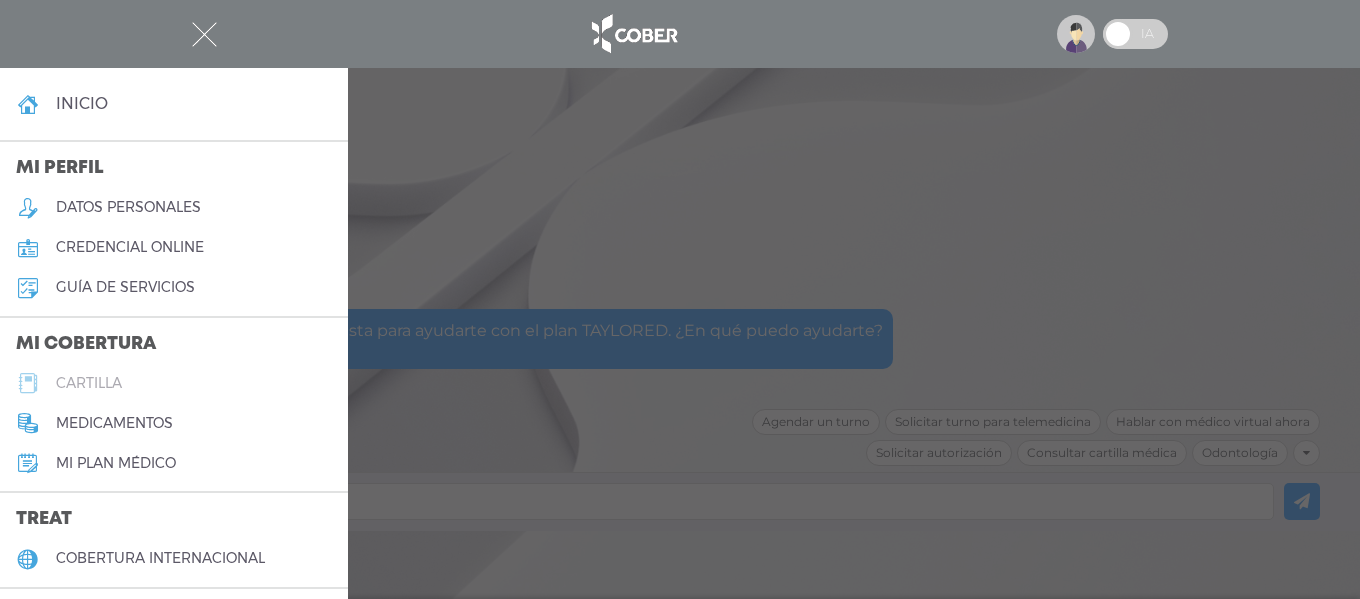 click on "cartilla" at bounding box center [89, 383] 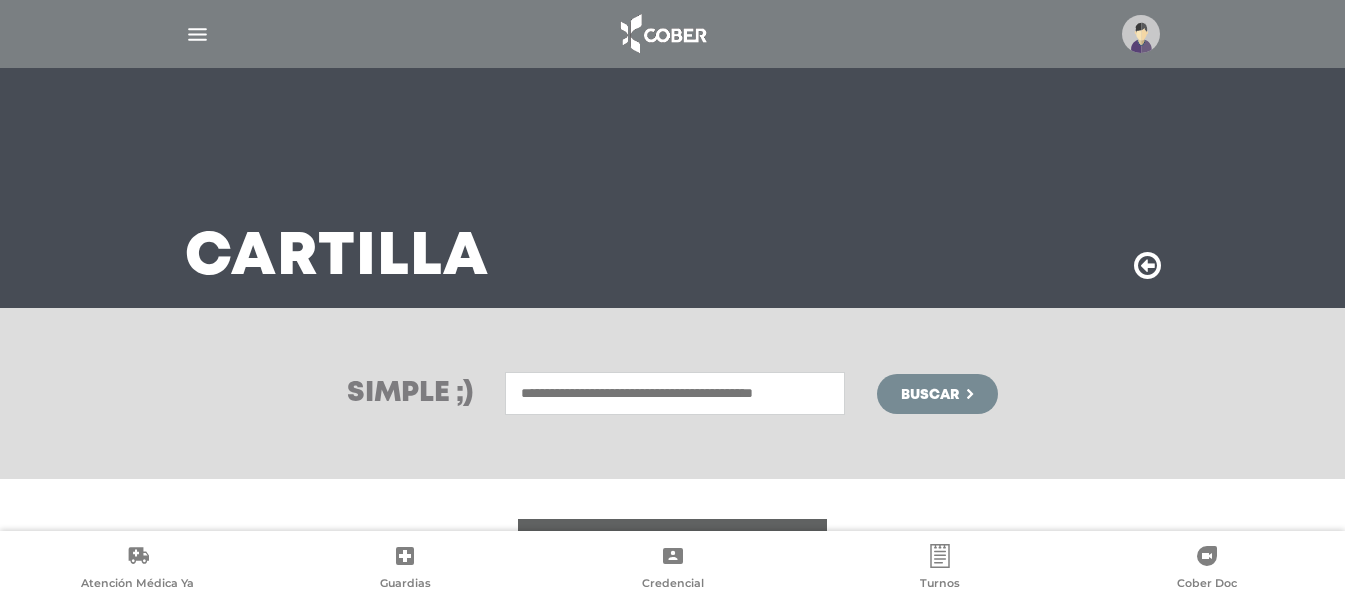 scroll, scrollTop: 0, scrollLeft: 0, axis: both 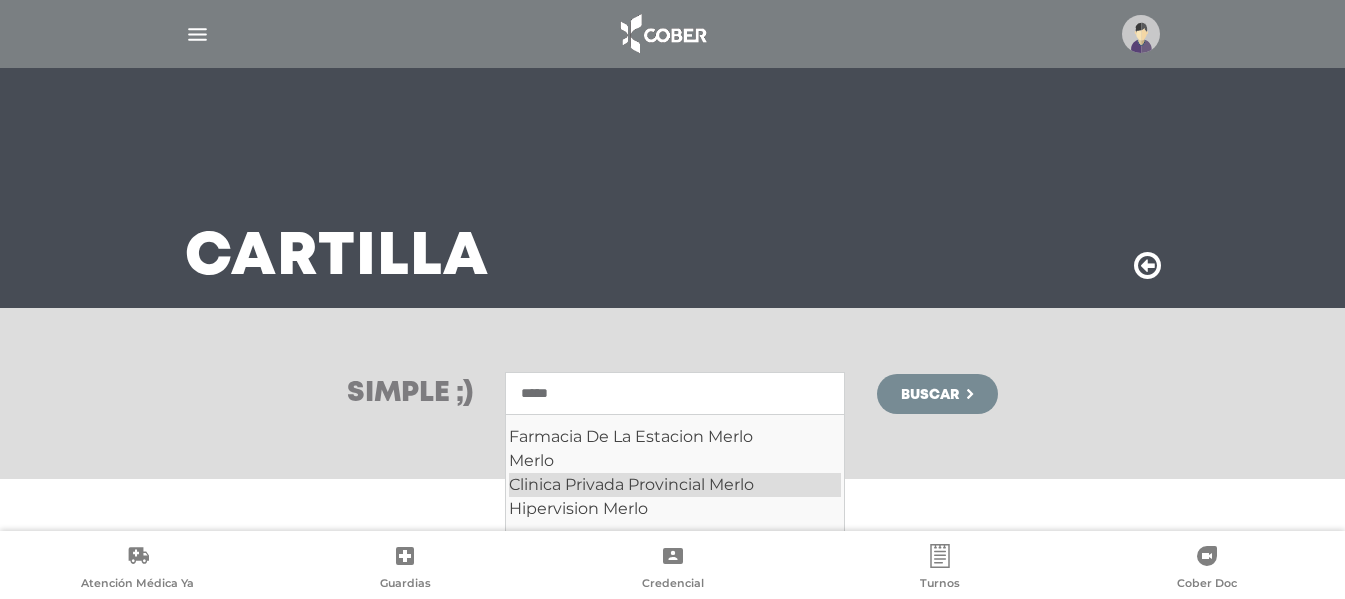 click on "Clinica Privada Provincial Merlo" at bounding box center [675, 485] 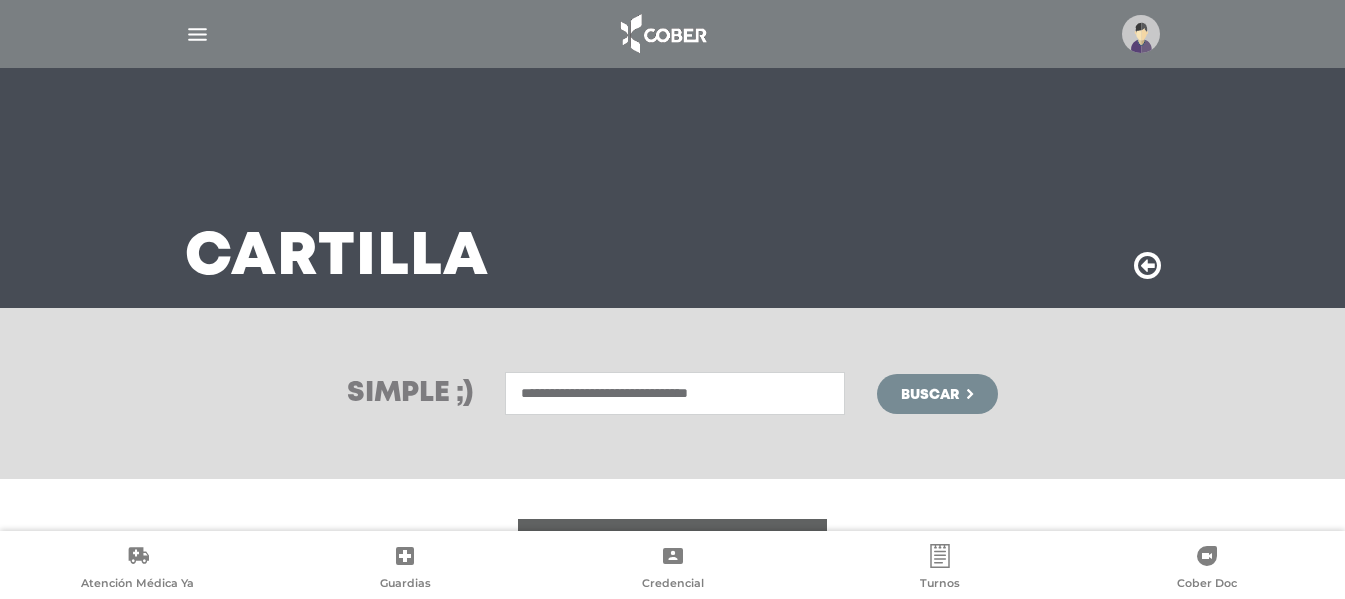 type on "**********" 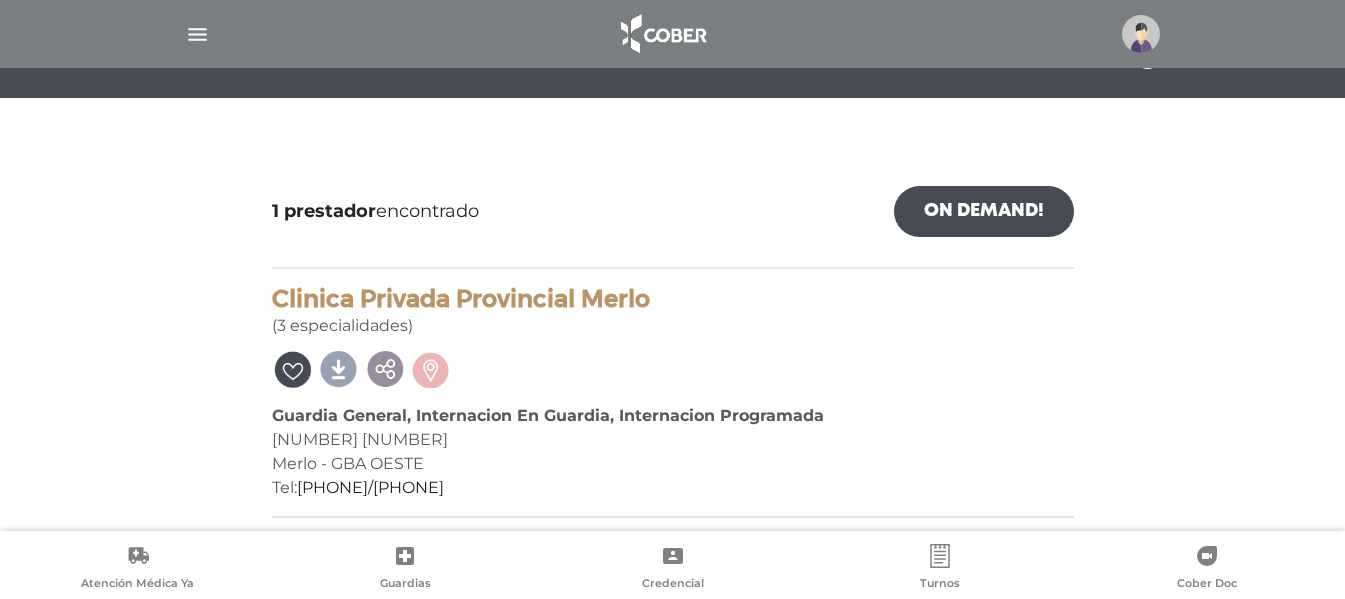 scroll, scrollTop: 213, scrollLeft: 0, axis: vertical 